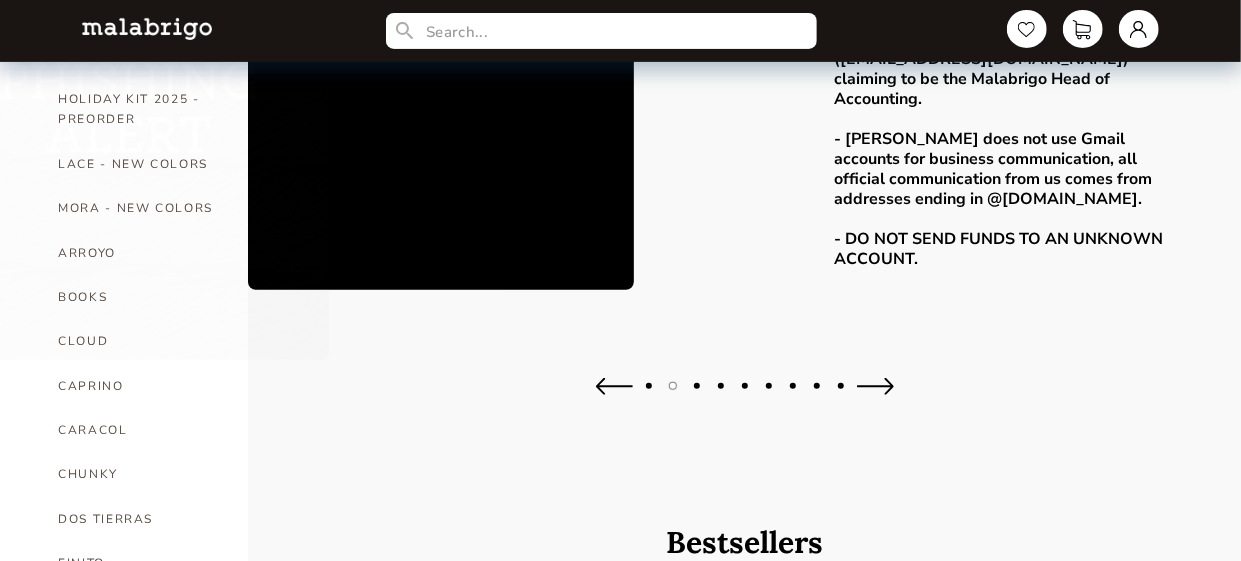 scroll, scrollTop: 270, scrollLeft: 0, axis: vertical 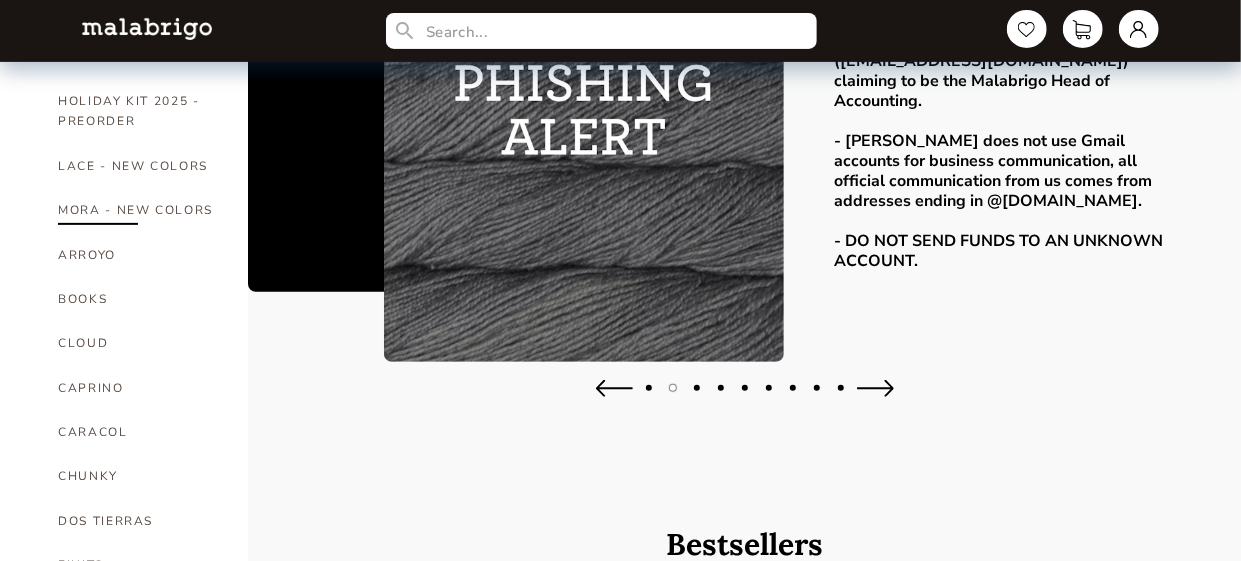 click on "MORA - NEW COLORS" at bounding box center (138, 210) 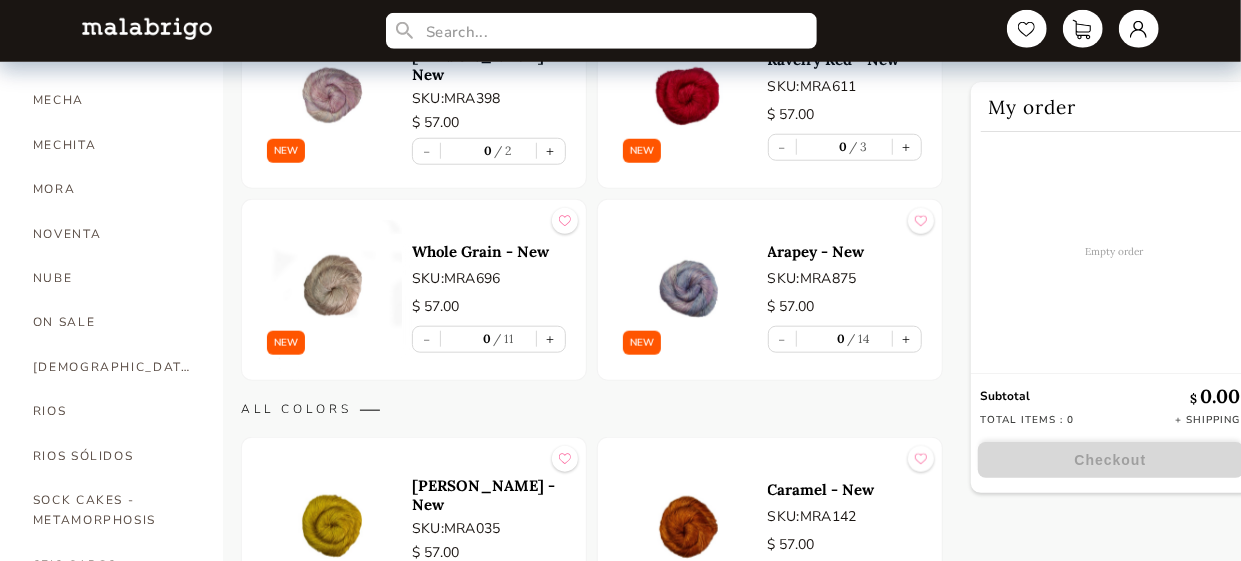 scroll, scrollTop: 870, scrollLeft: 0, axis: vertical 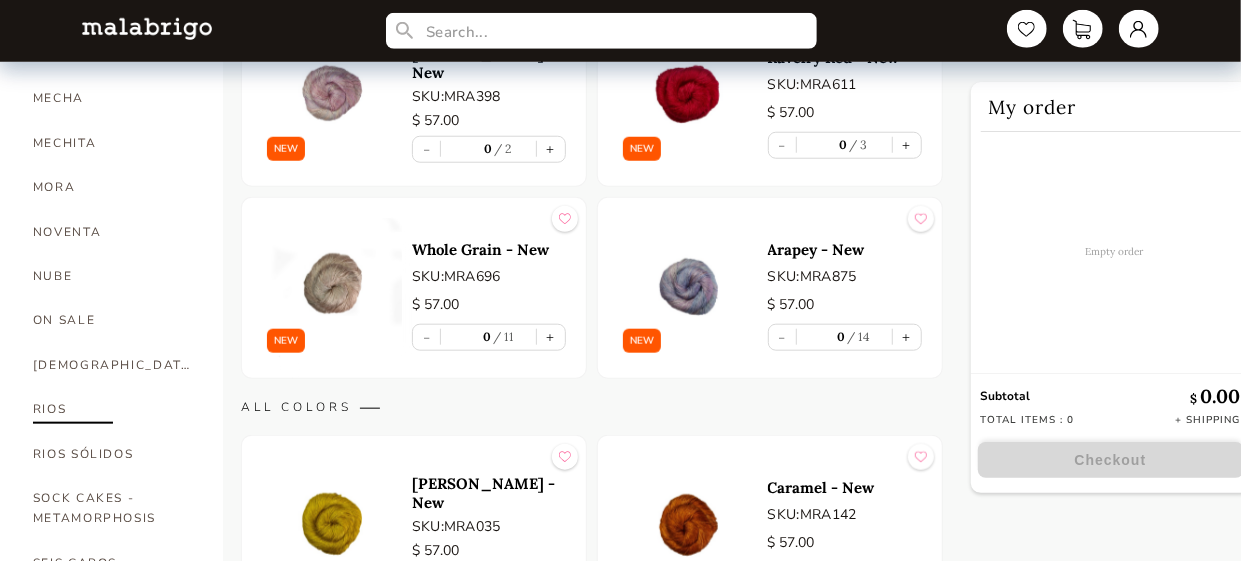 click on "RIOS" at bounding box center (113, 409) 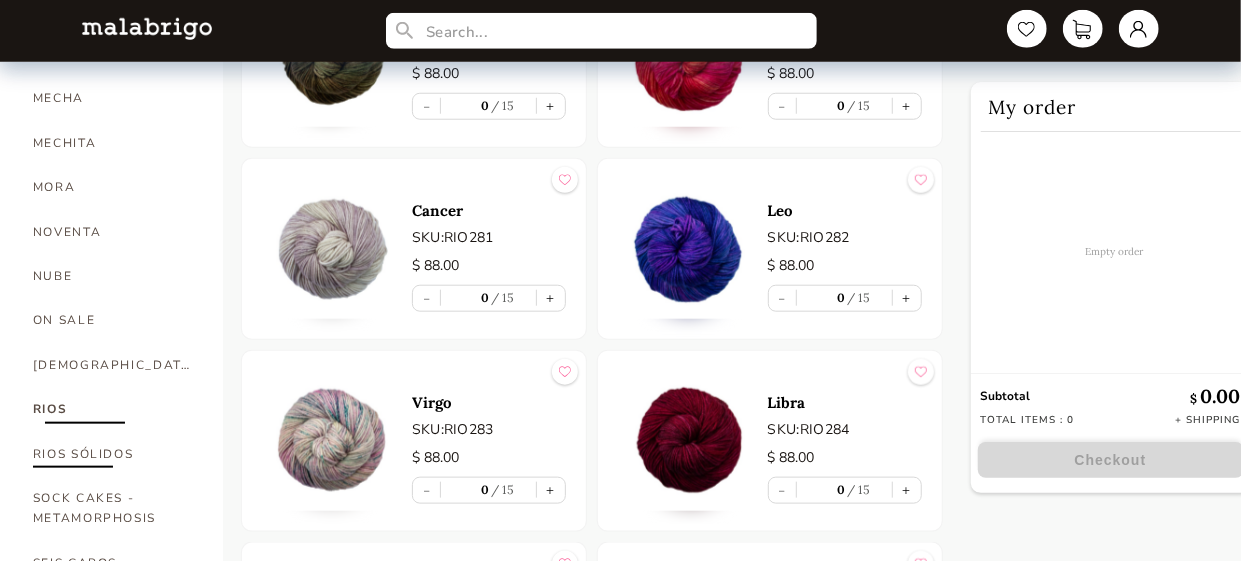 click on "RIOS SÓLIDOS" at bounding box center [113, 454] 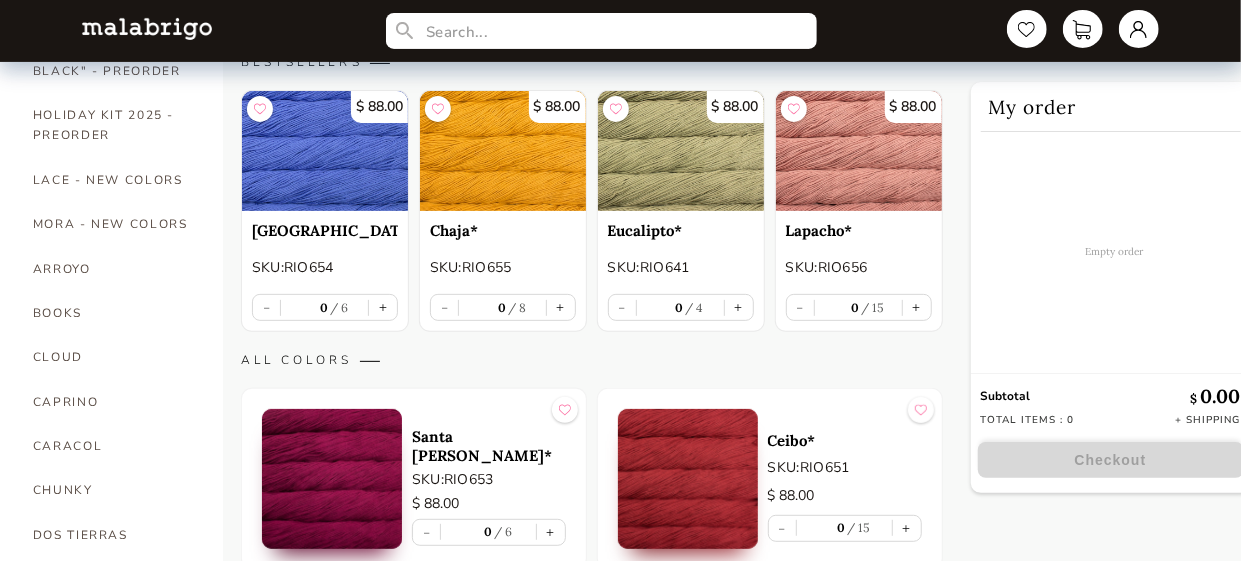 scroll, scrollTop: 248, scrollLeft: 0, axis: vertical 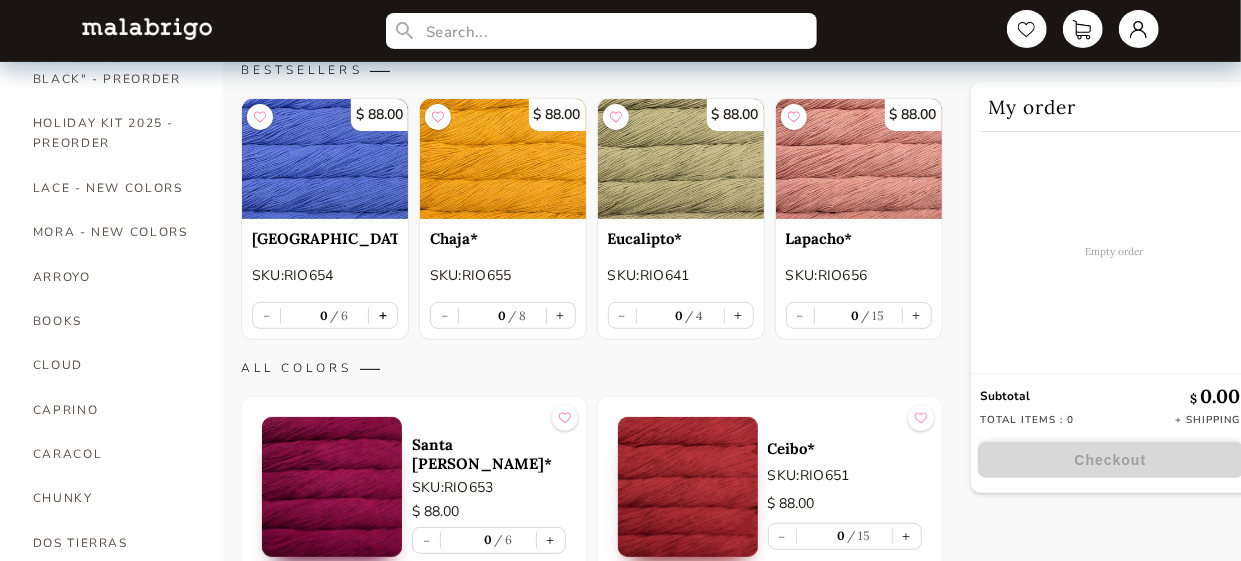 click on "+" at bounding box center [383, 315] 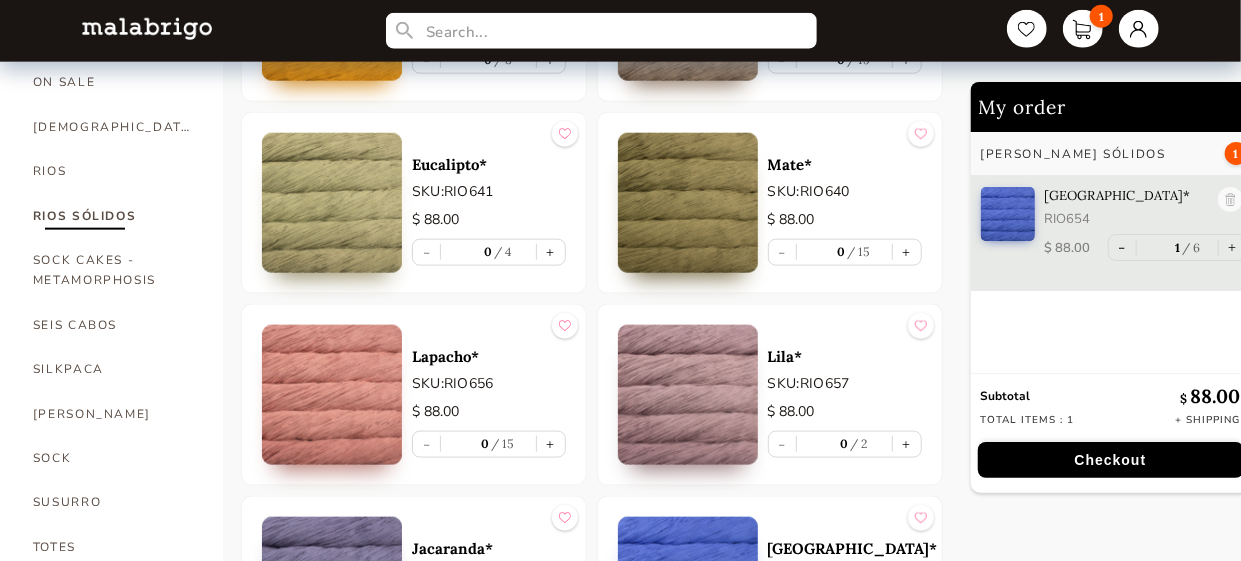 scroll, scrollTop: 1108, scrollLeft: 0, axis: vertical 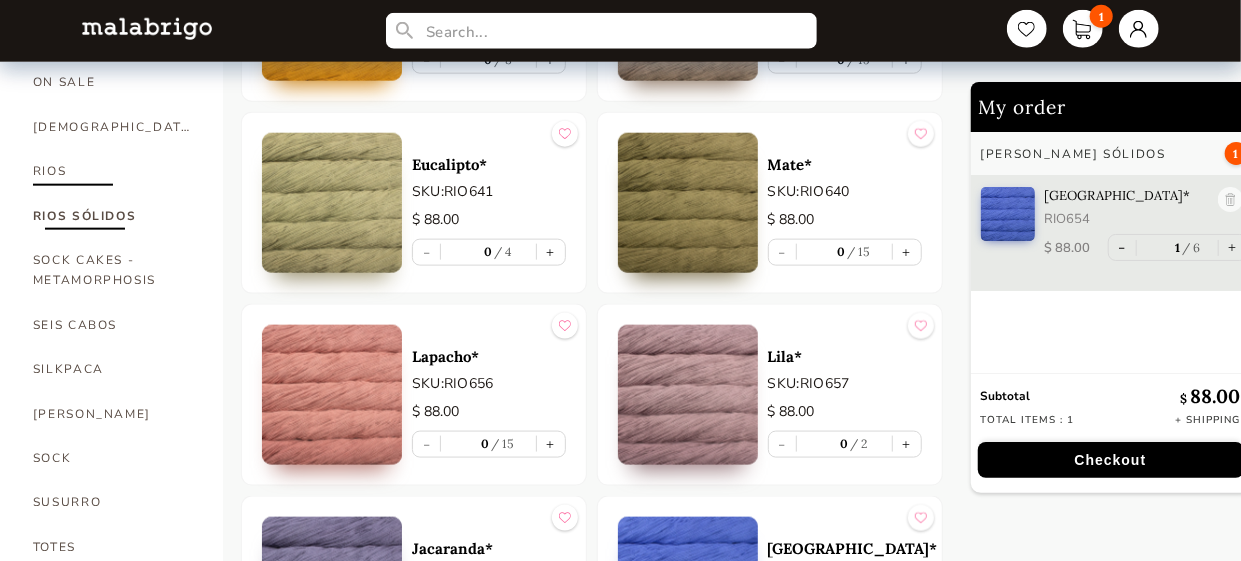 click on "RIOS" at bounding box center (113, 171) 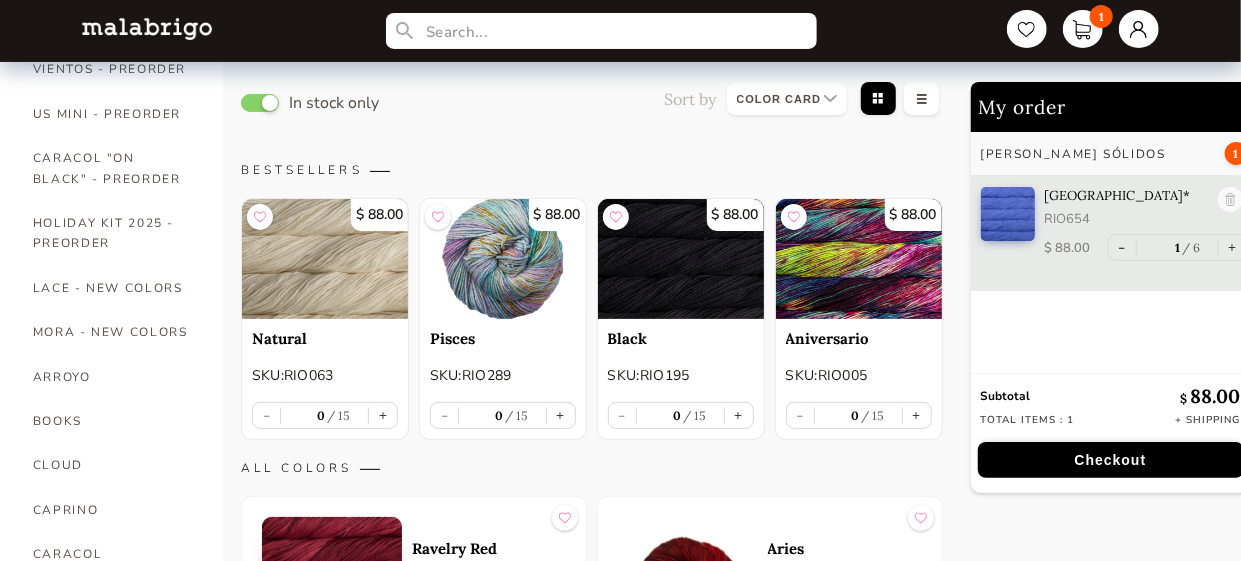 scroll, scrollTop: 146, scrollLeft: 0, axis: vertical 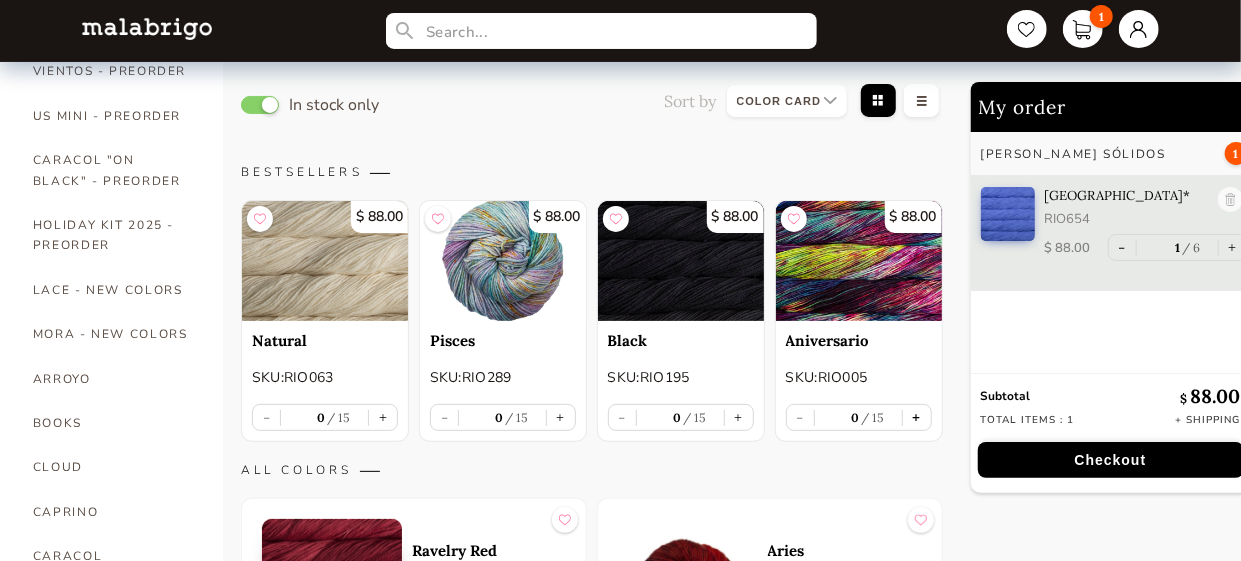 click on "+" at bounding box center (917, 417) 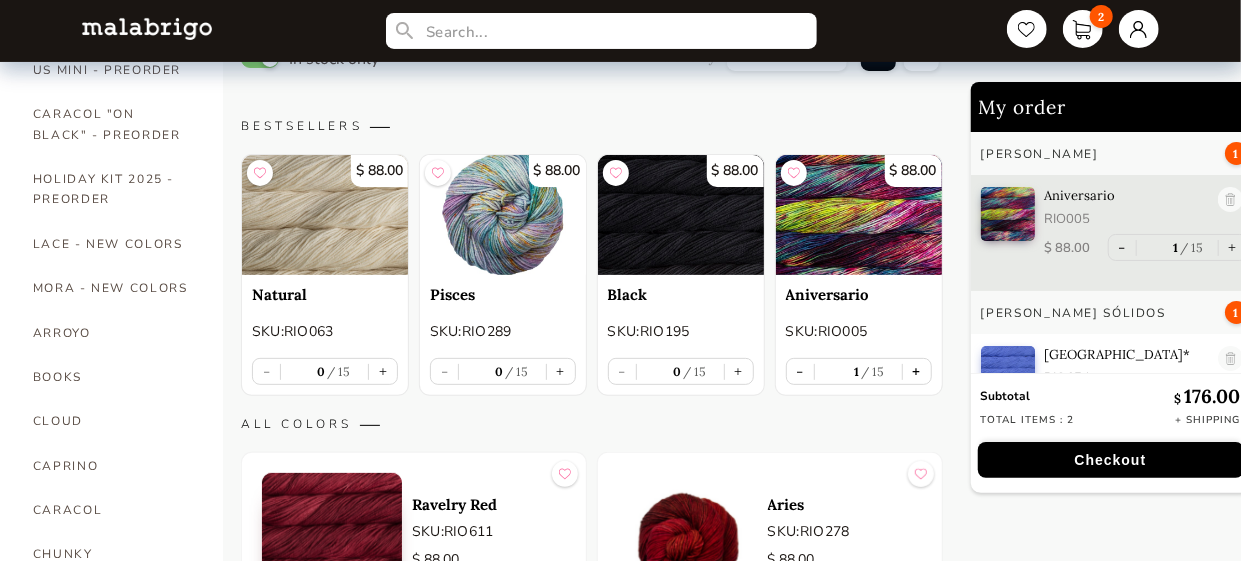 scroll, scrollTop: 188, scrollLeft: 0, axis: vertical 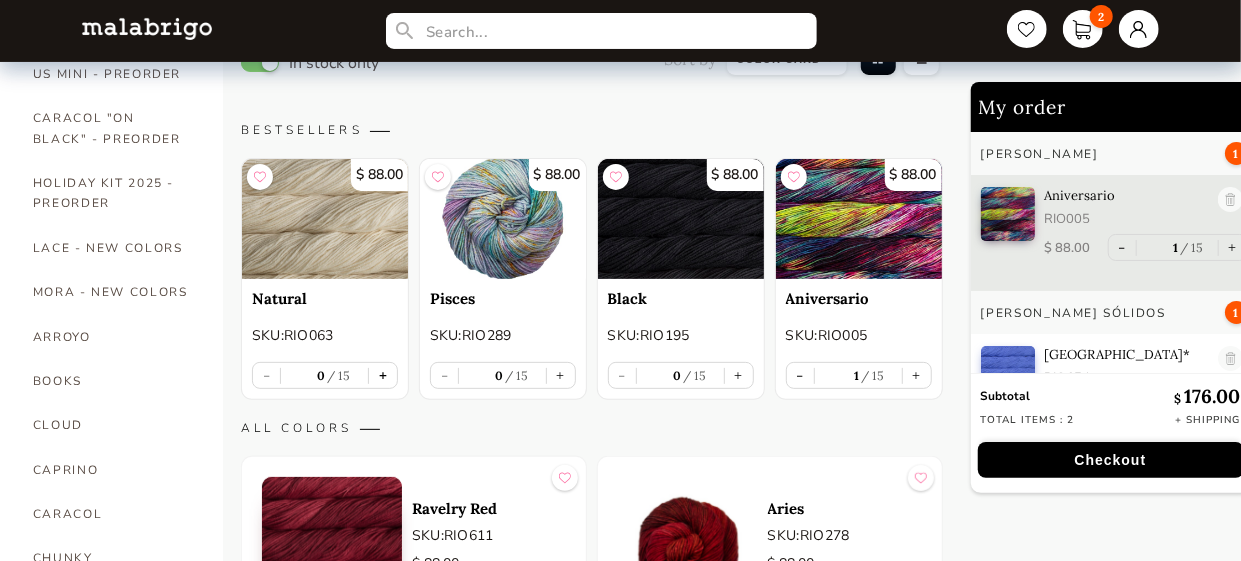 click on "+" at bounding box center [383, 375] 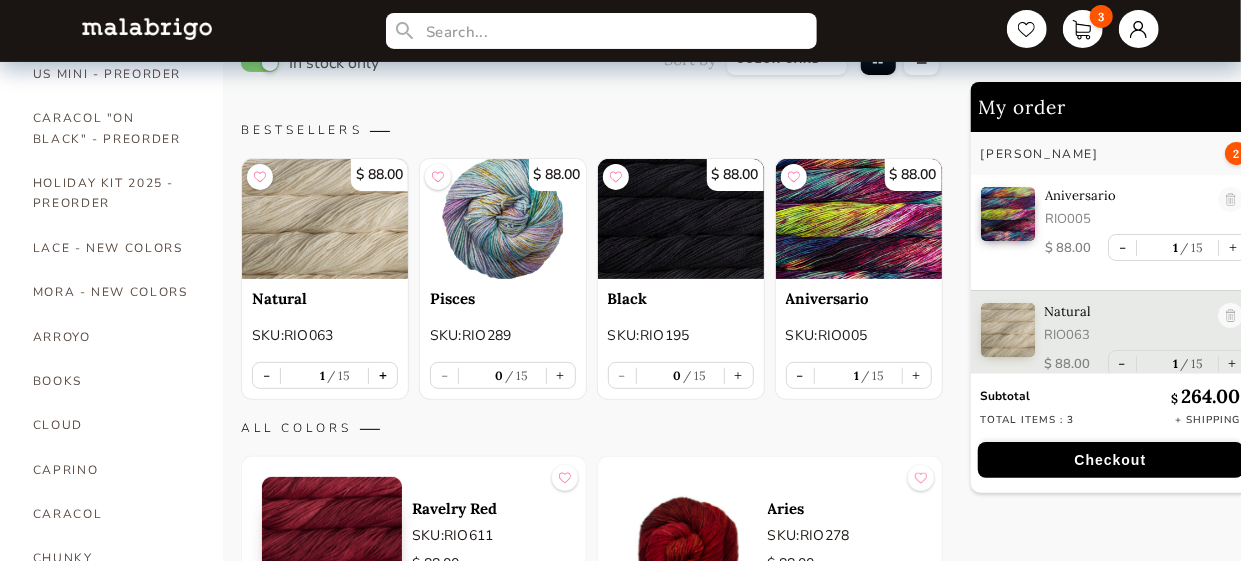 scroll, scrollTop: 9, scrollLeft: 0, axis: vertical 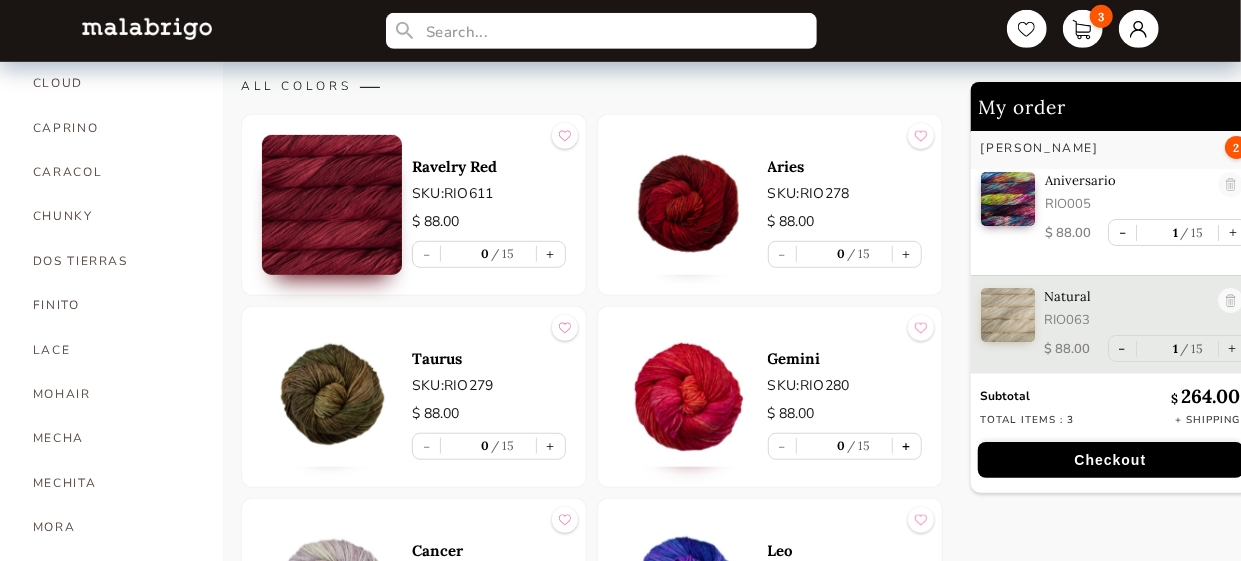 click on "+" at bounding box center [907, 446] 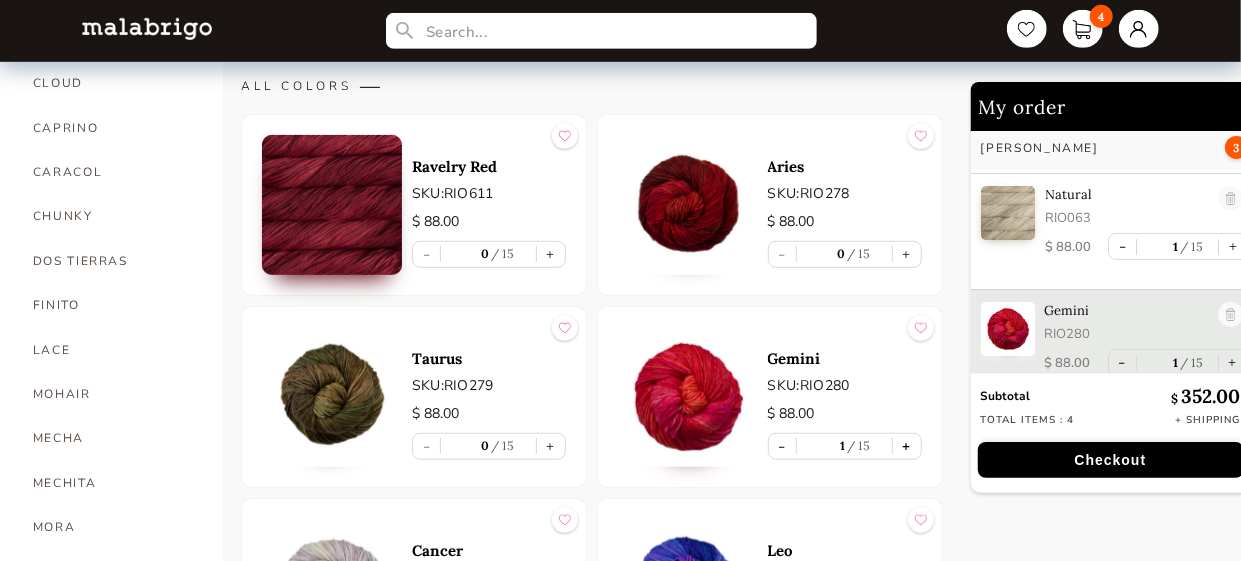 scroll, scrollTop: 125, scrollLeft: 0, axis: vertical 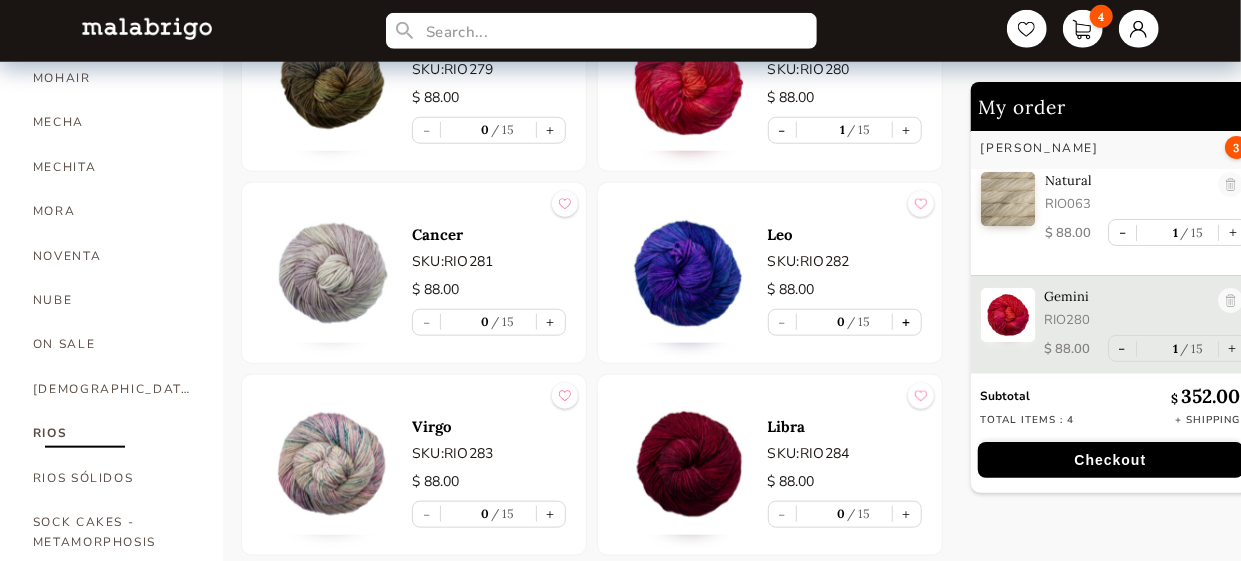 click on "+" at bounding box center (907, 322) 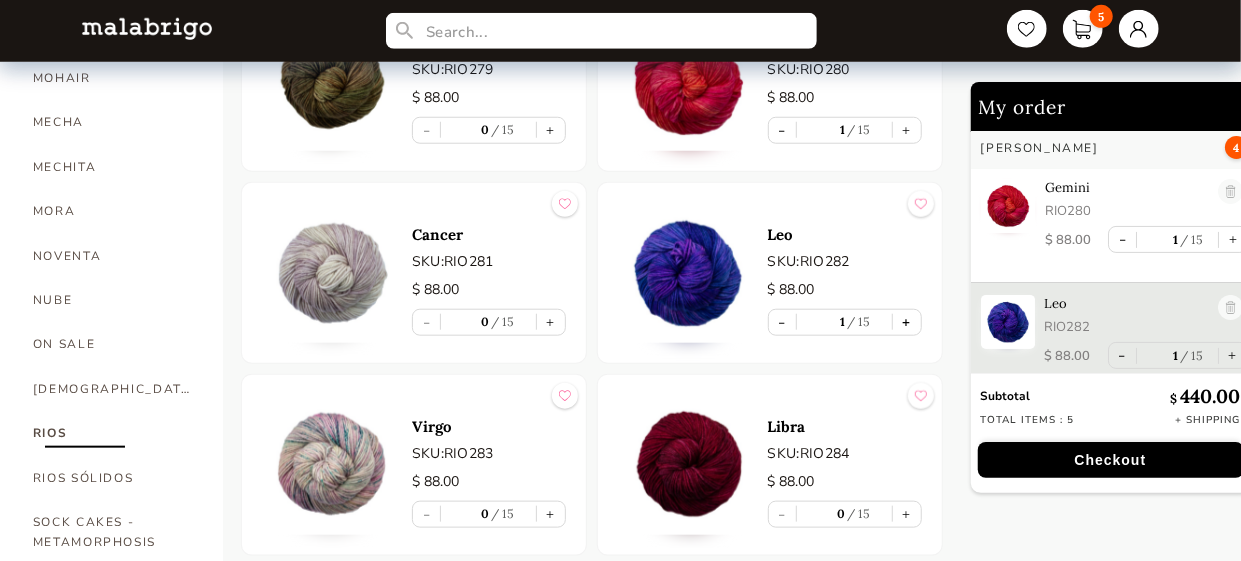 scroll, scrollTop: 241, scrollLeft: 0, axis: vertical 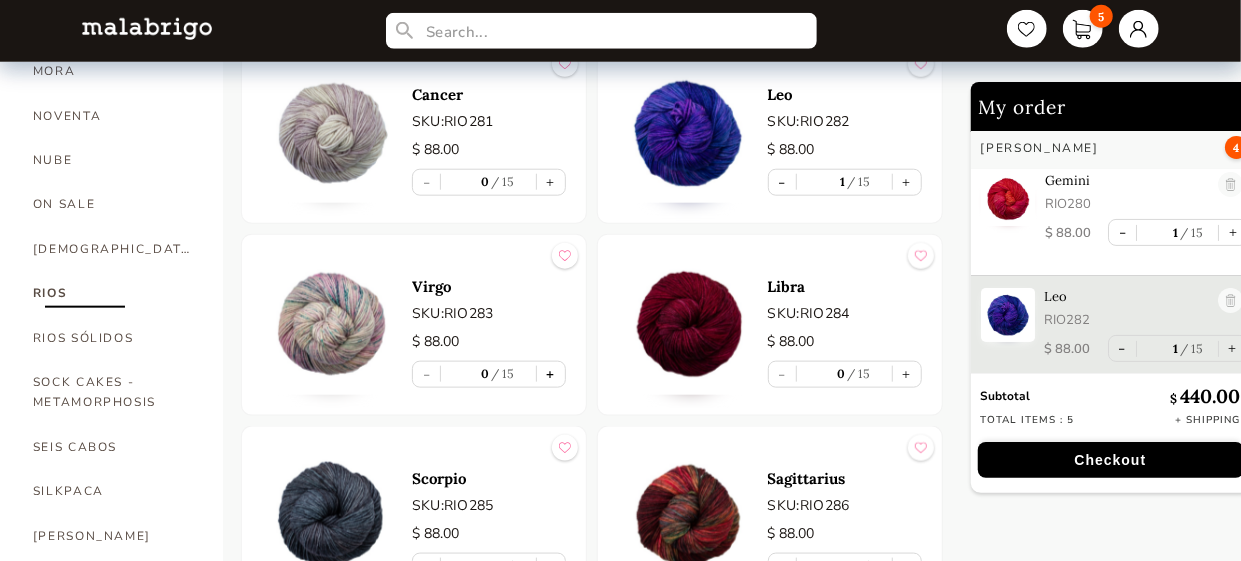 click on "+" at bounding box center [551, 374] 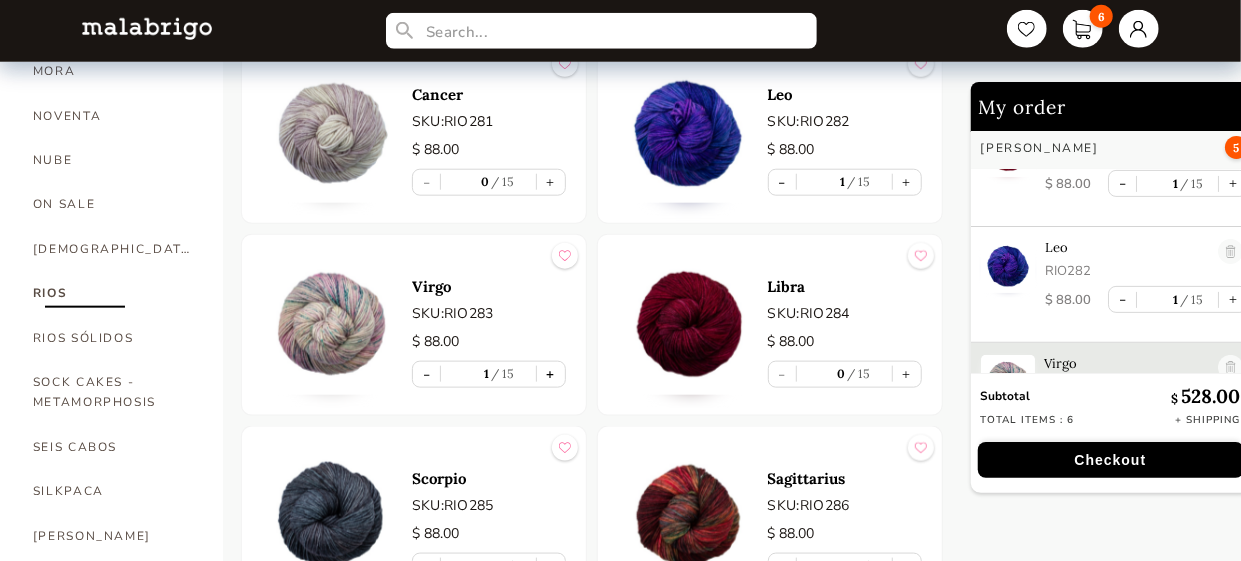 scroll, scrollTop: 357, scrollLeft: 0, axis: vertical 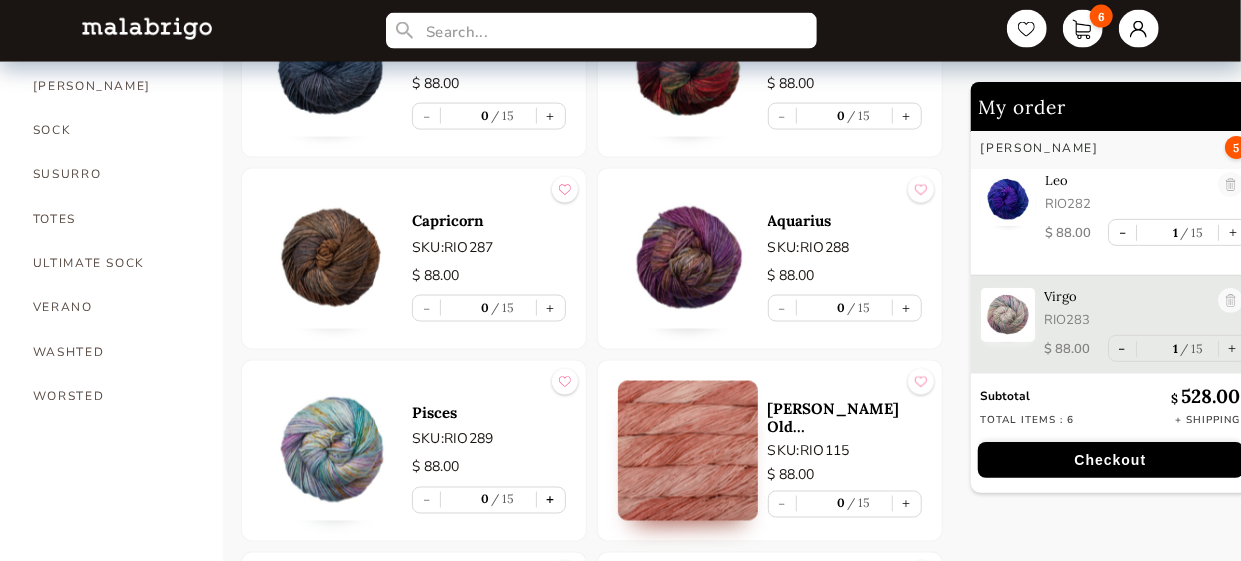 click on "+" at bounding box center (551, 500) 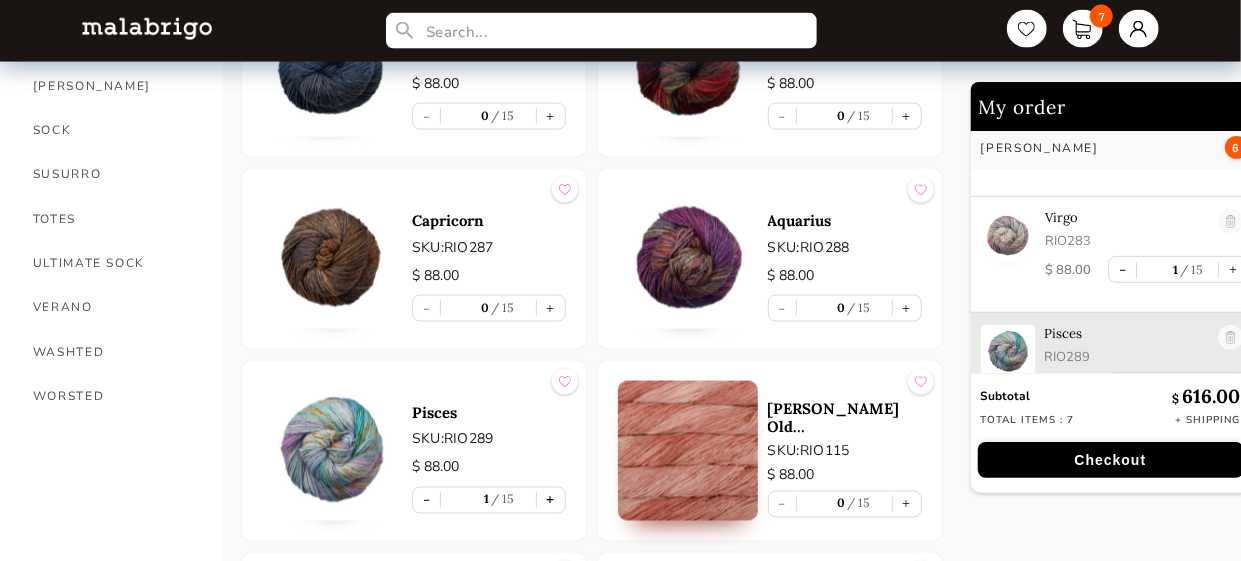 scroll, scrollTop: 473, scrollLeft: 0, axis: vertical 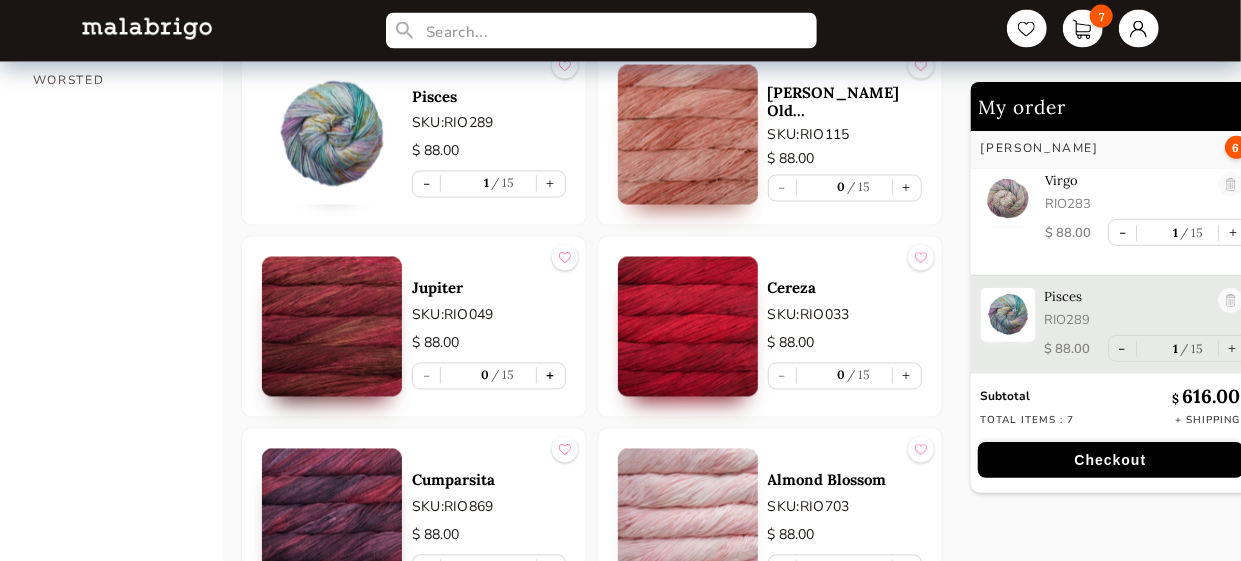 click on "+" at bounding box center (551, 376) 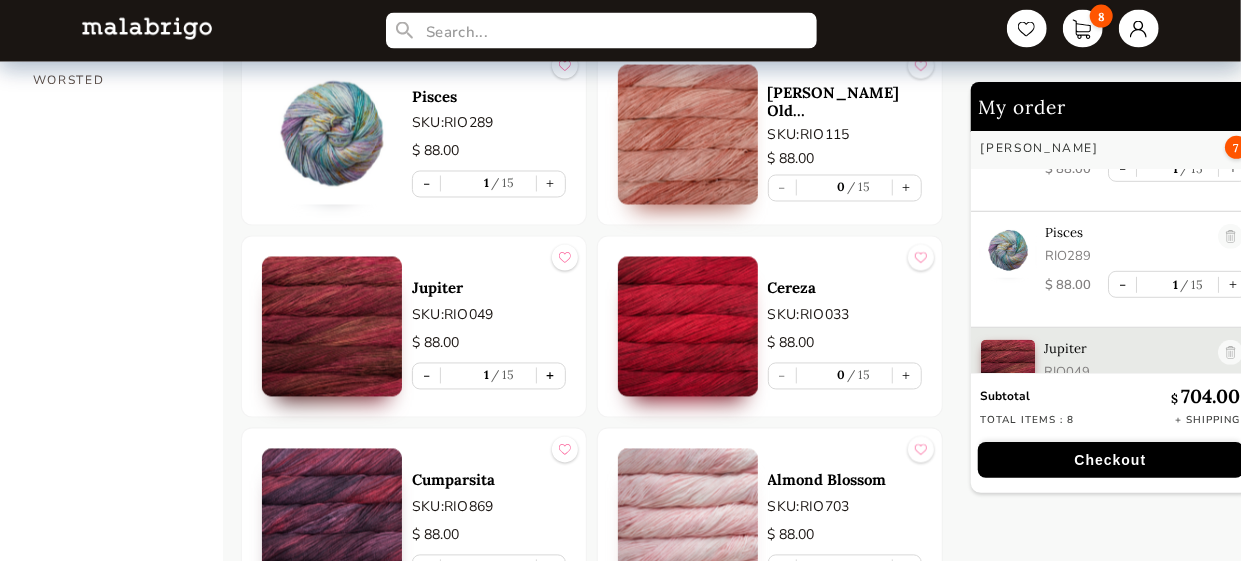 scroll, scrollTop: 589, scrollLeft: 0, axis: vertical 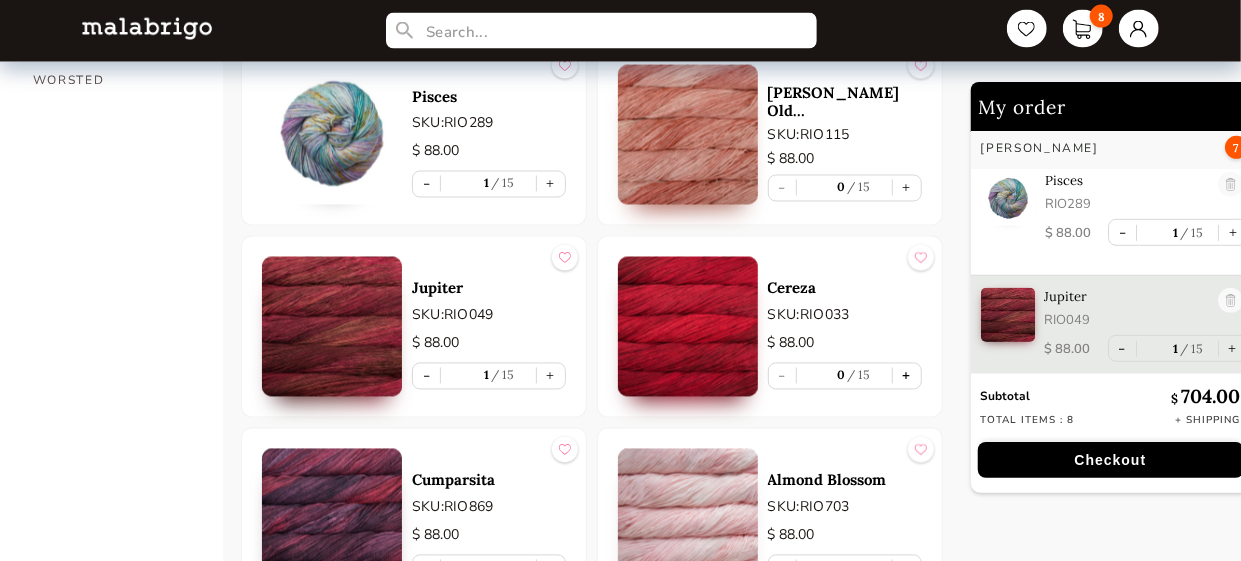 click on "+" at bounding box center [907, 376] 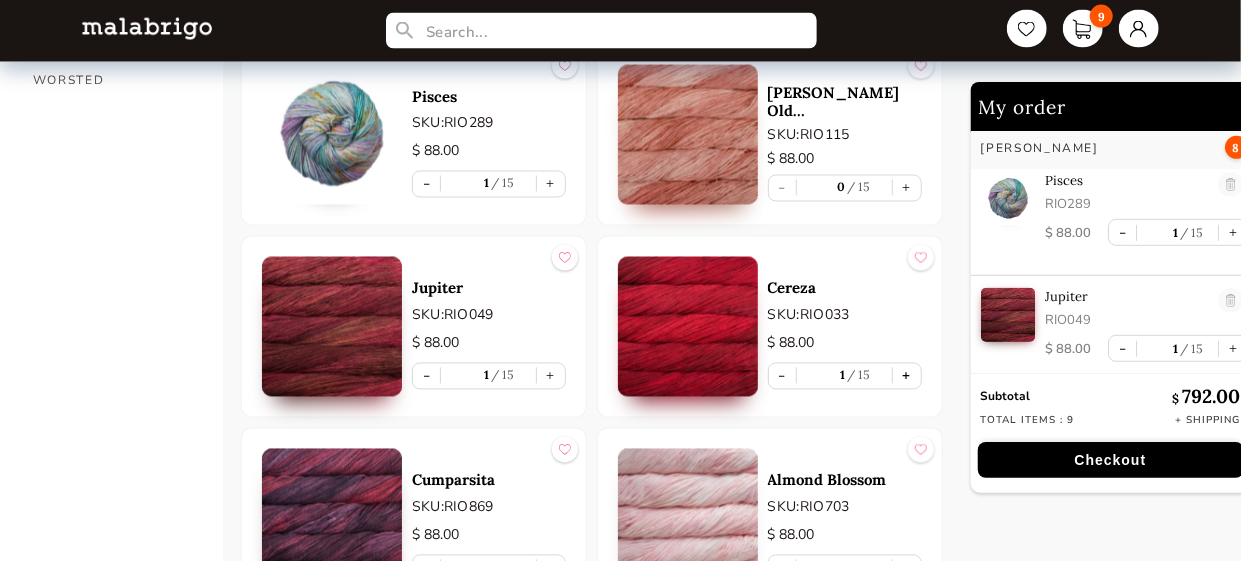 scroll, scrollTop: 1930, scrollLeft: 0, axis: vertical 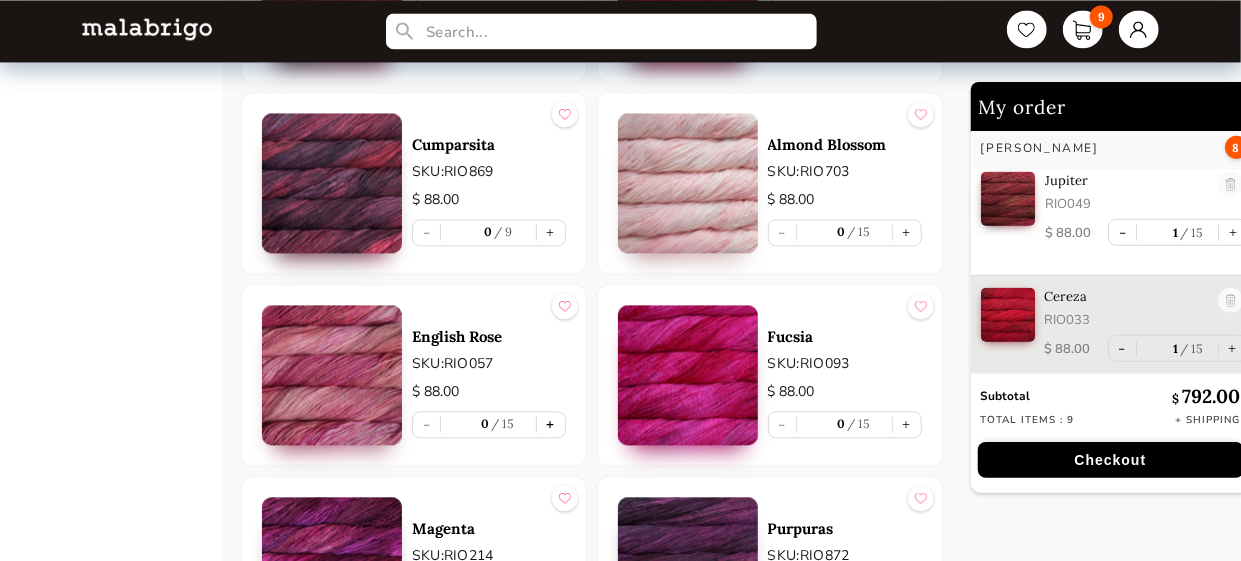 click on "+" at bounding box center [551, 424] 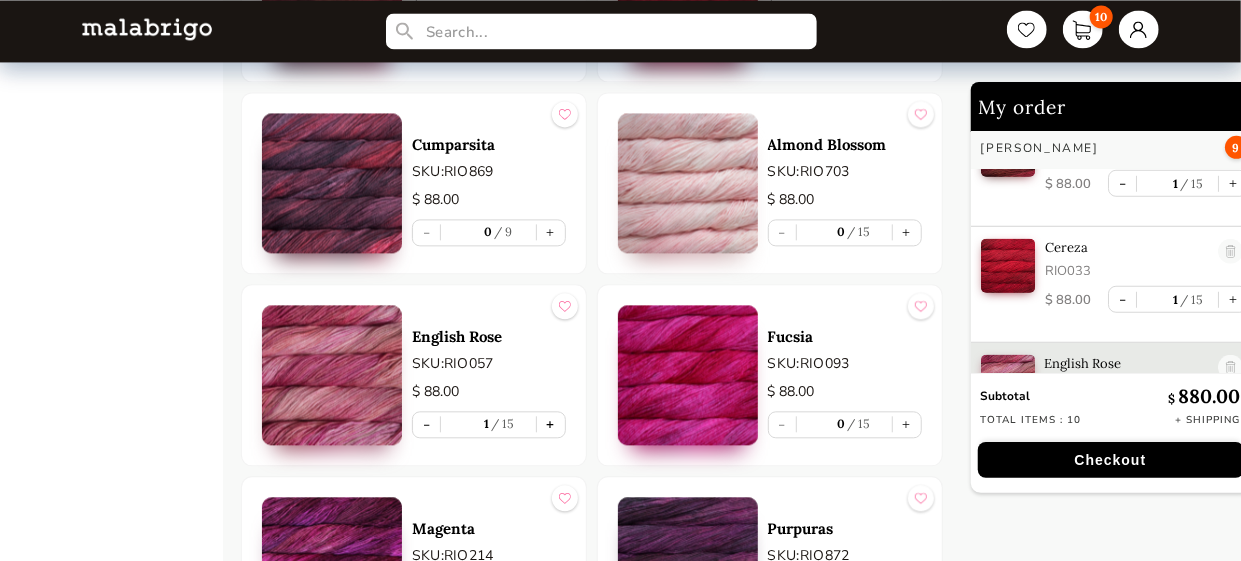 scroll, scrollTop: 821, scrollLeft: 0, axis: vertical 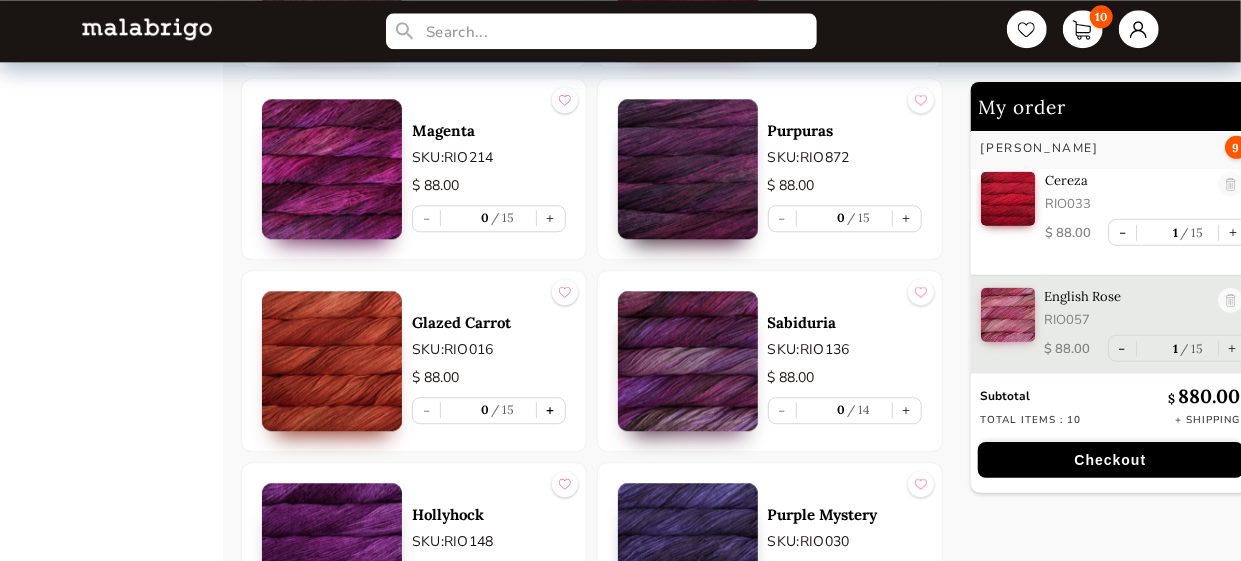 click on "+" at bounding box center [551, 410] 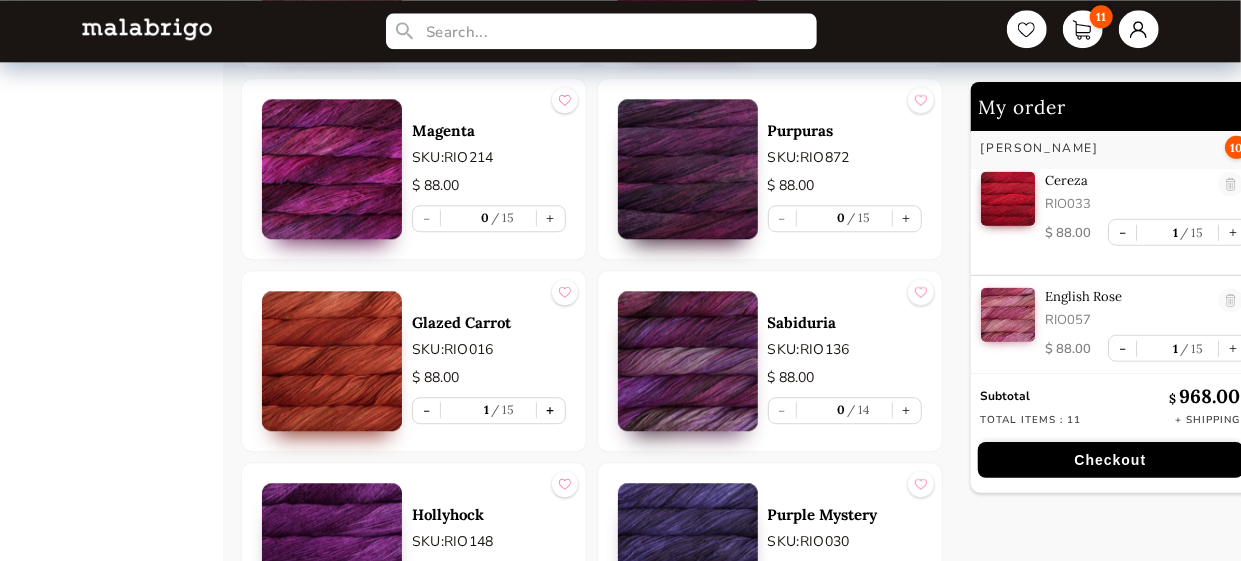 scroll, scrollTop: 937, scrollLeft: 0, axis: vertical 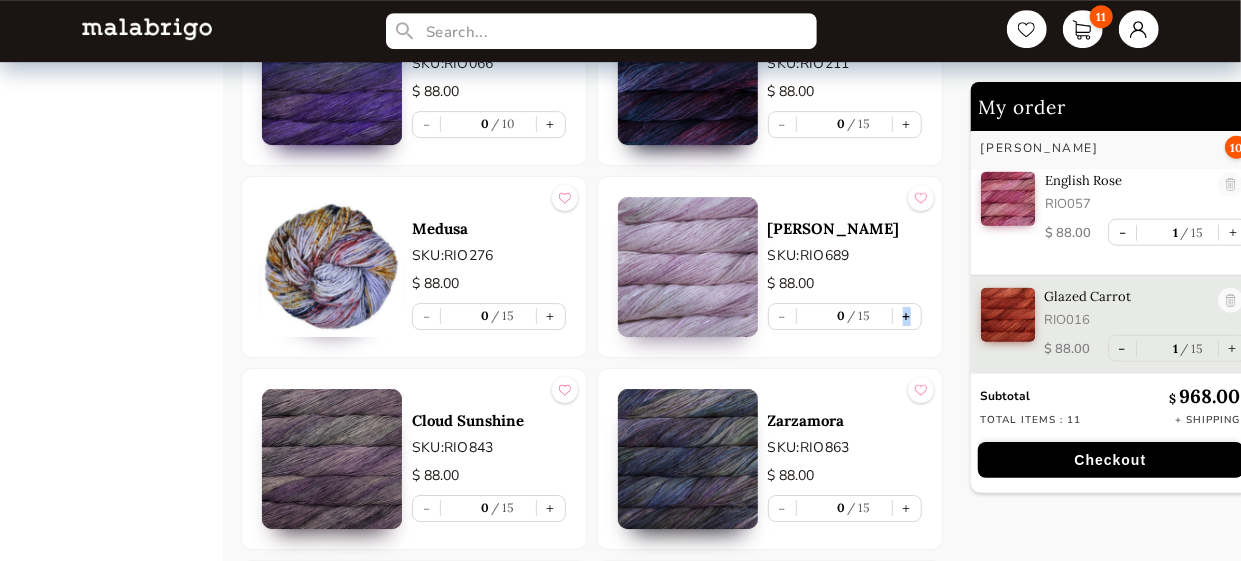 drag, startPoint x: 874, startPoint y: 340, endPoint x: 908, endPoint y: 309, distance: 46.010868 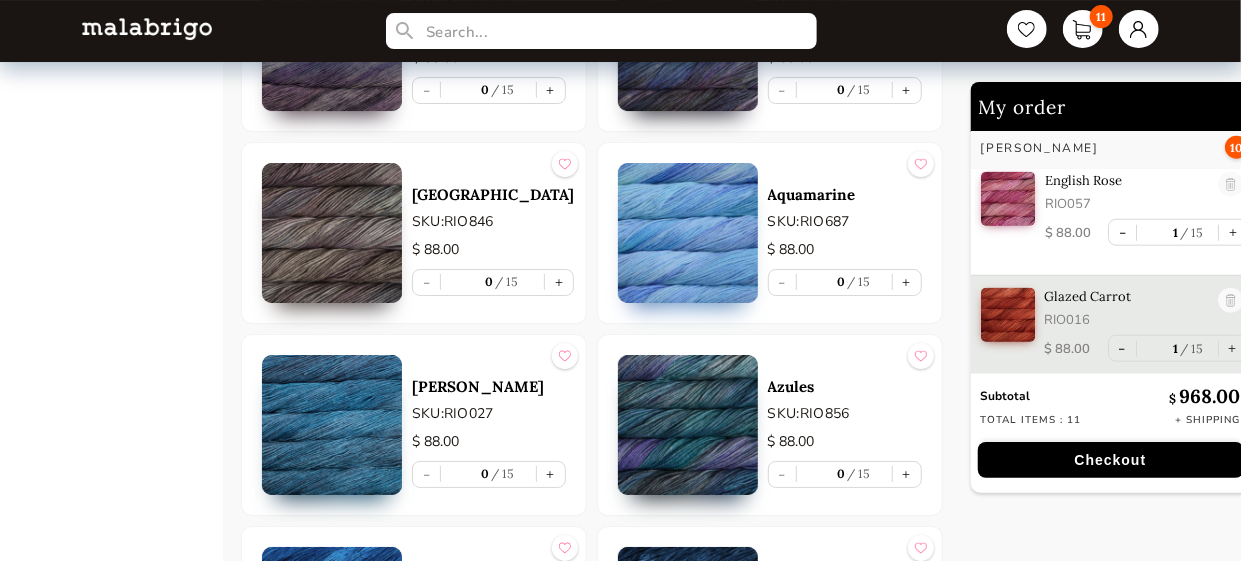 scroll, scrollTop: 3594, scrollLeft: 0, axis: vertical 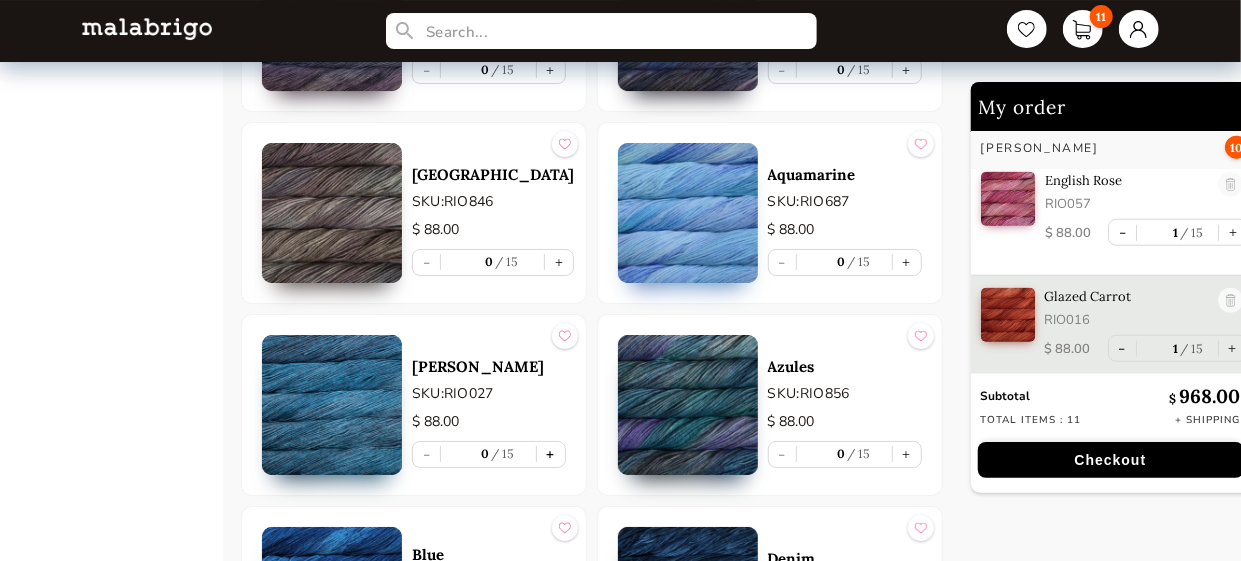 click on "+" at bounding box center [551, 454] 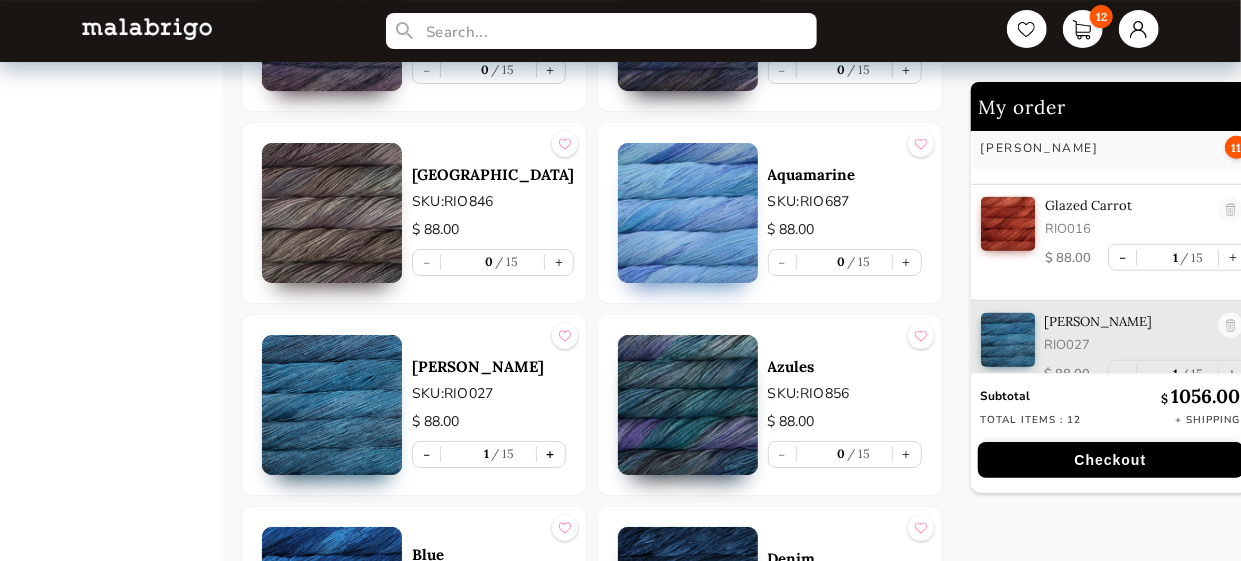 scroll, scrollTop: 1053, scrollLeft: 0, axis: vertical 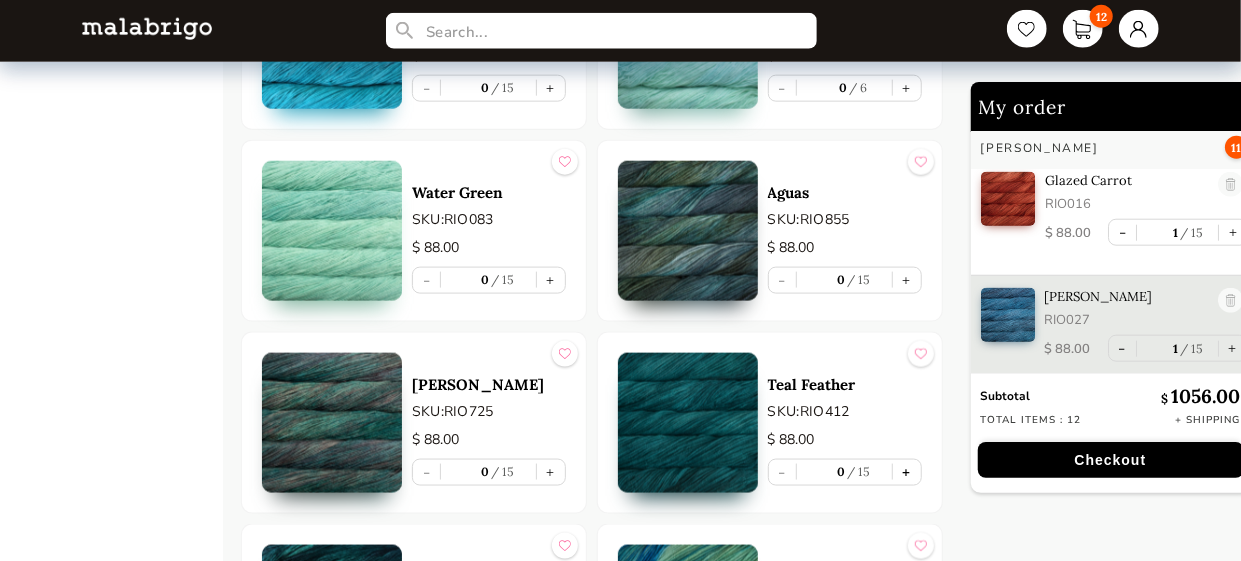 click on "+" at bounding box center (907, 472) 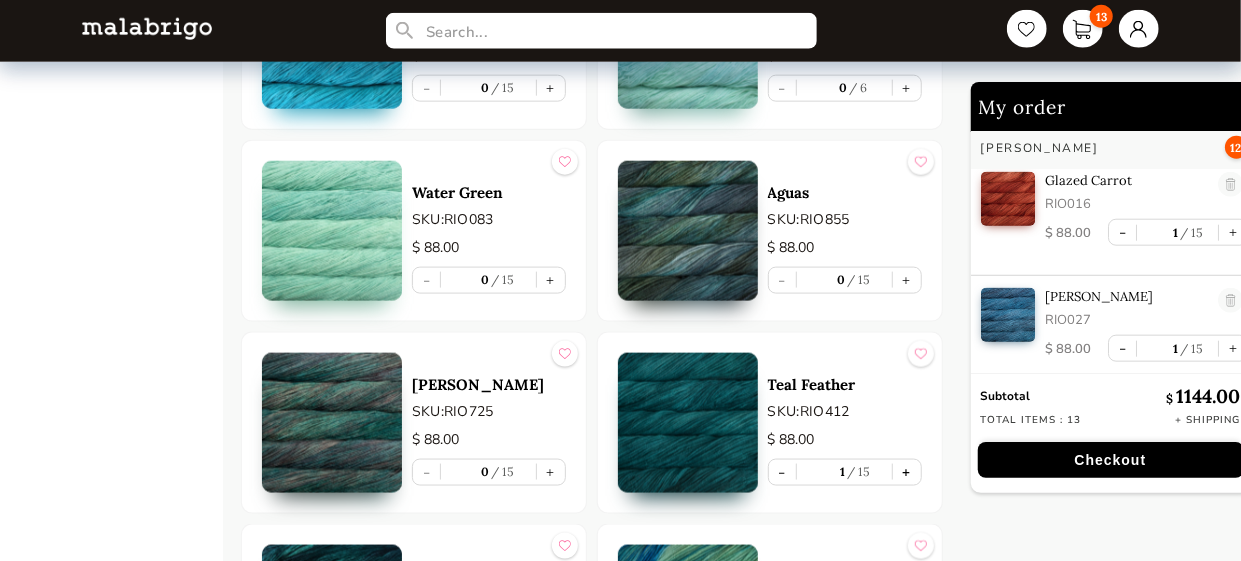 scroll, scrollTop: 1169, scrollLeft: 0, axis: vertical 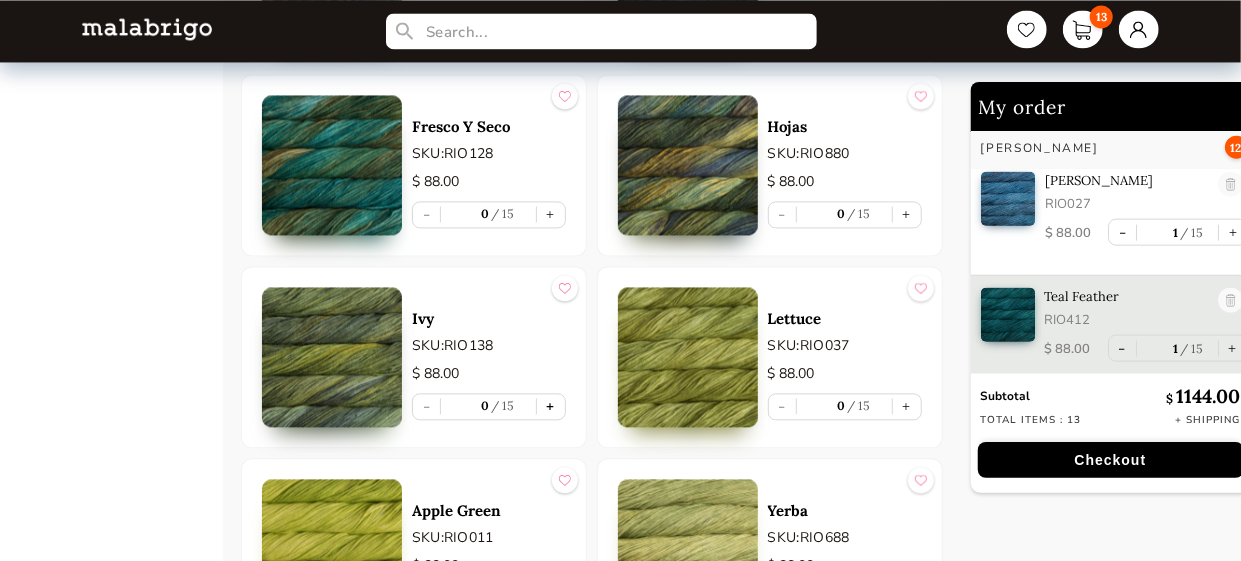 click on "+" at bounding box center [551, 406] 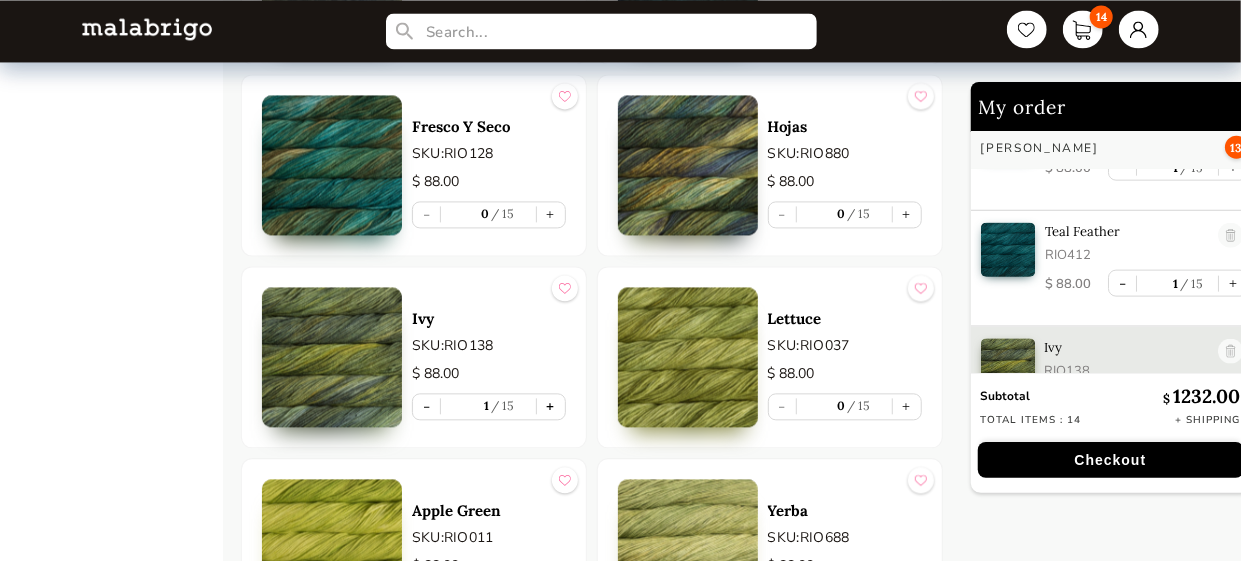 scroll, scrollTop: 1285, scrollLeft: 0, axis: vertical 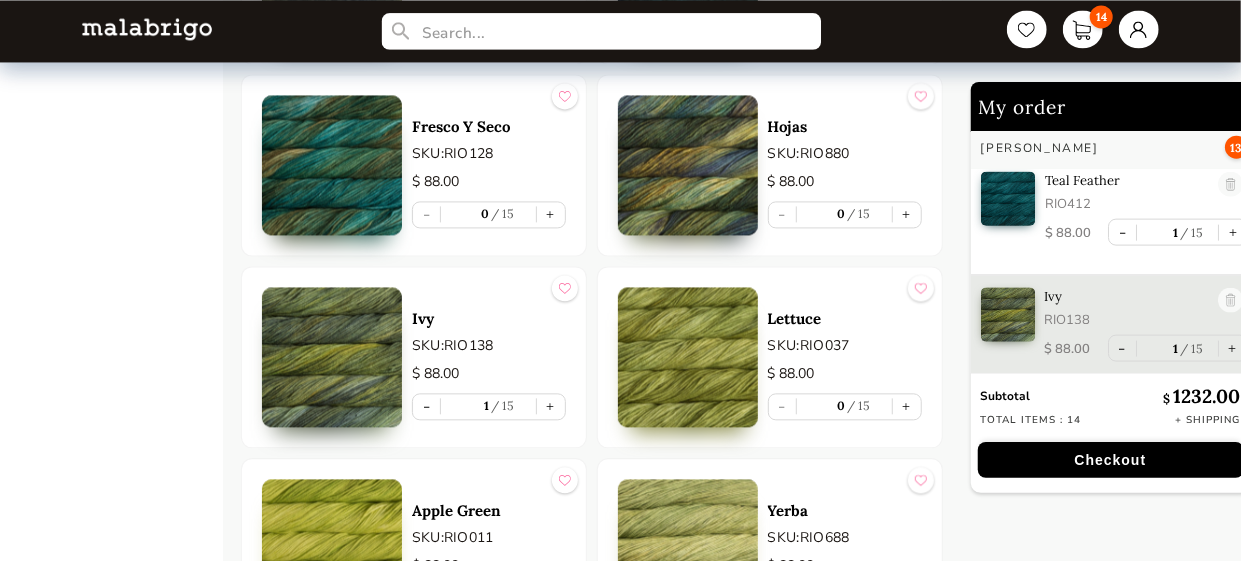 drag, startPoint x: 551, startPoint y: 389, endPoint x: 510, endPoint y: 28, distance: 363.3208 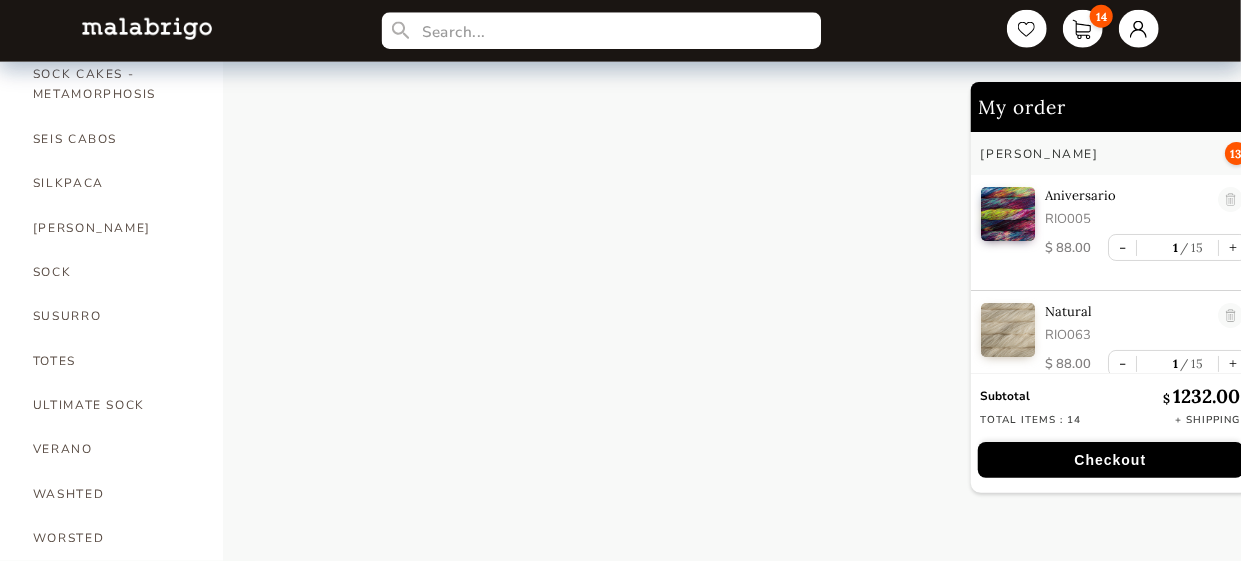 scroll, scrollTop: 1293, scrollLeft: 0, axis: vertical 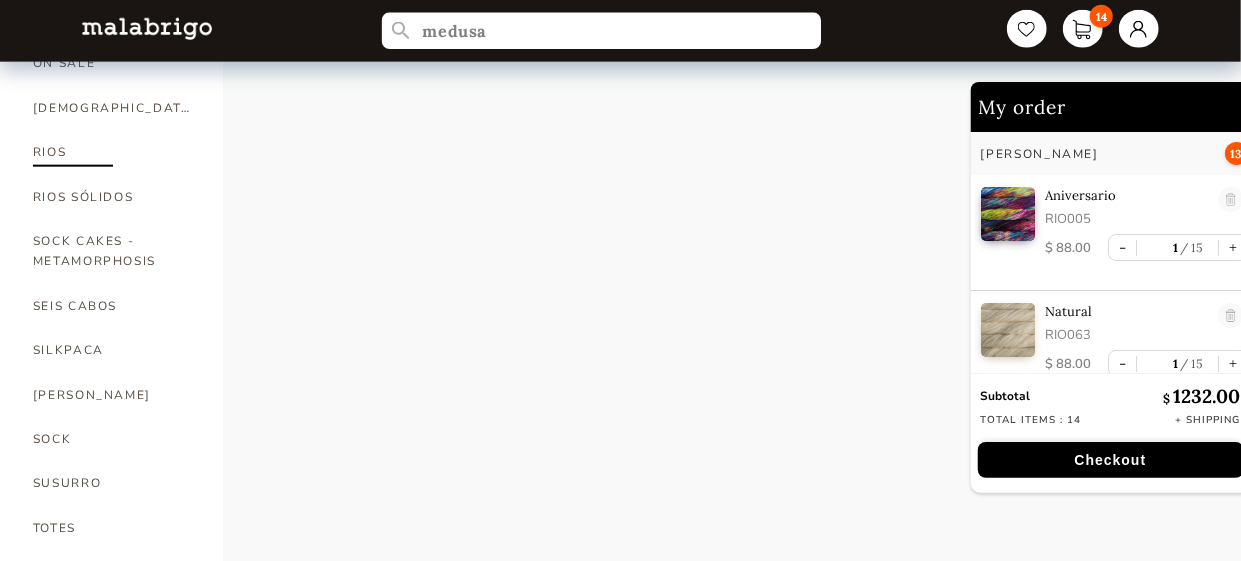 type on "medusa" 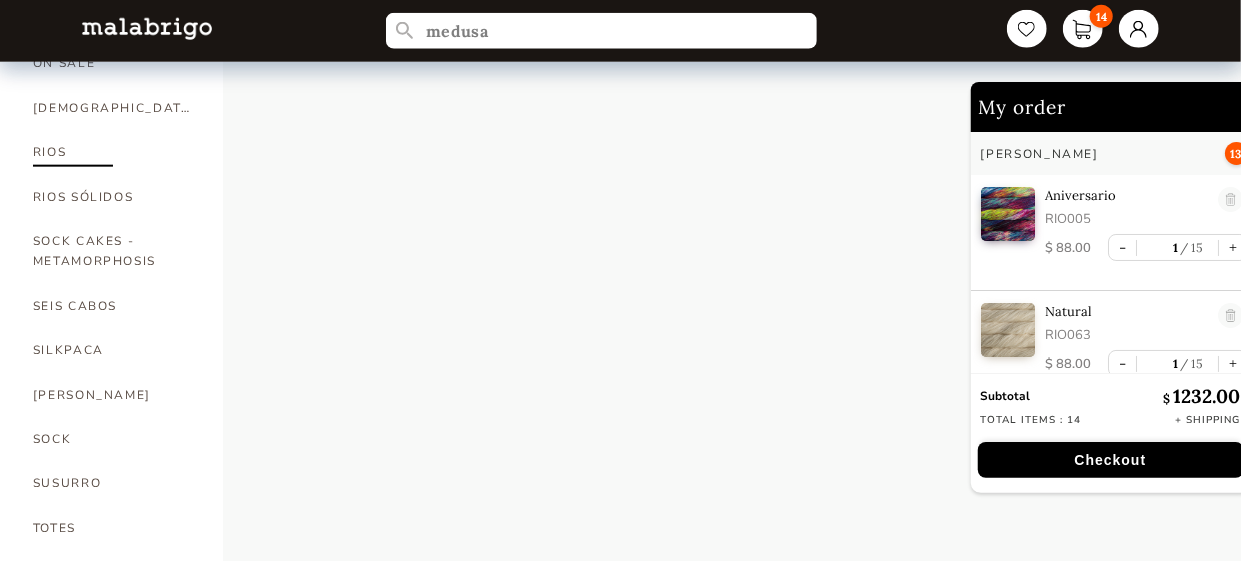 click on "RIOS" at bounding box center (113, 152) 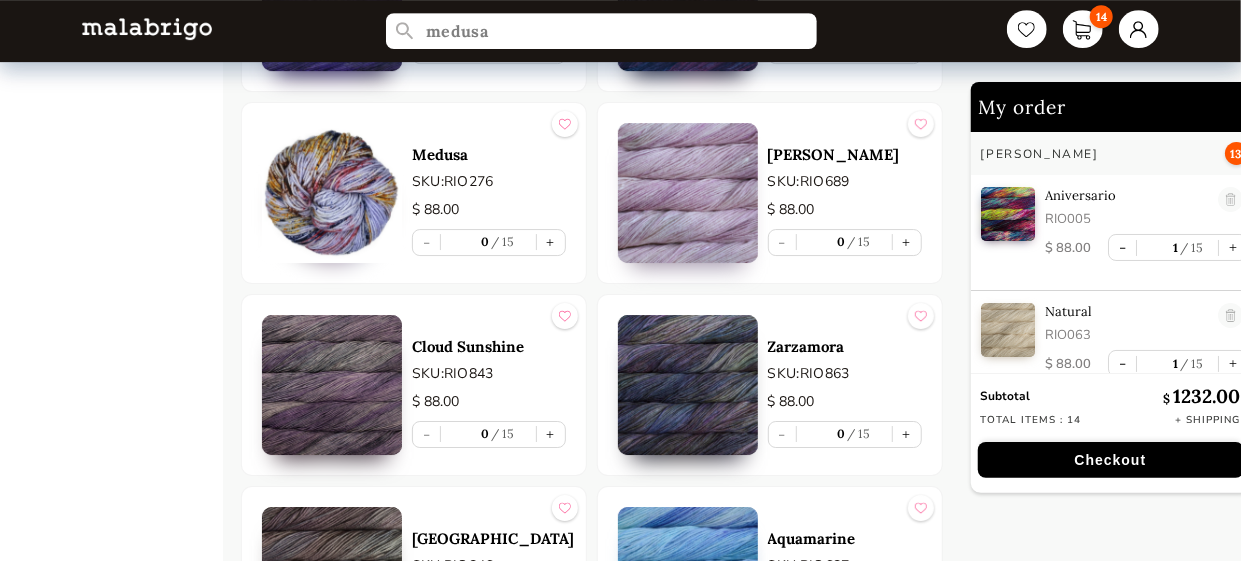 scroll, scrollTop: 3229, scrollLeft: 0, axis: vertical 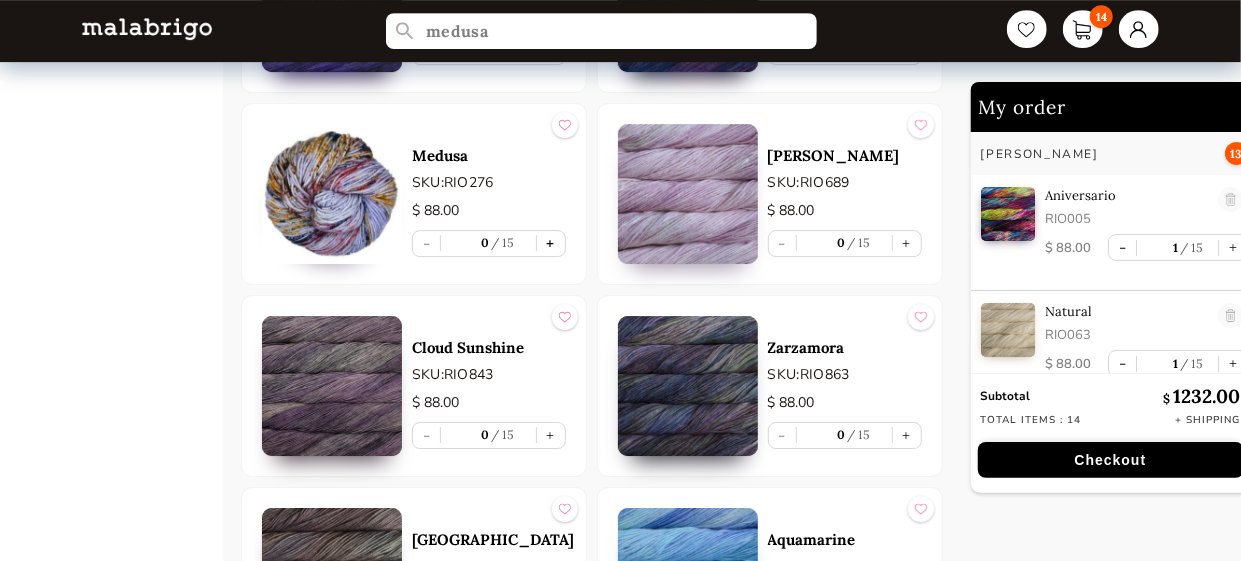 click on "+" at bounding box center (551, 243) 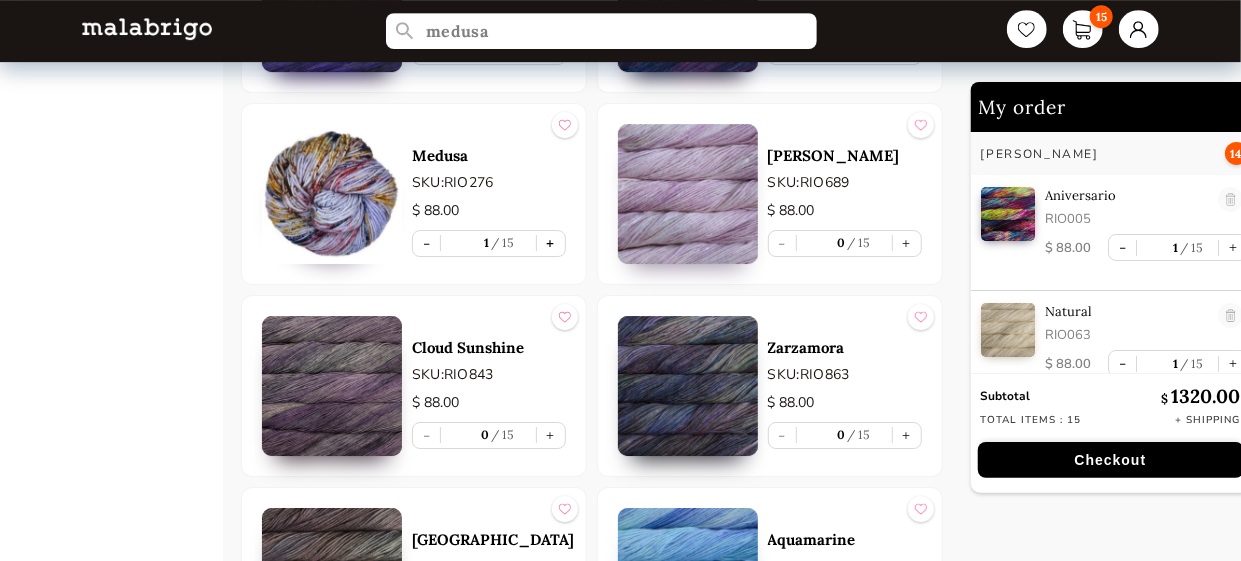 scroll, scrollTop: 1376, scrollLeft: 0, axis: vertical 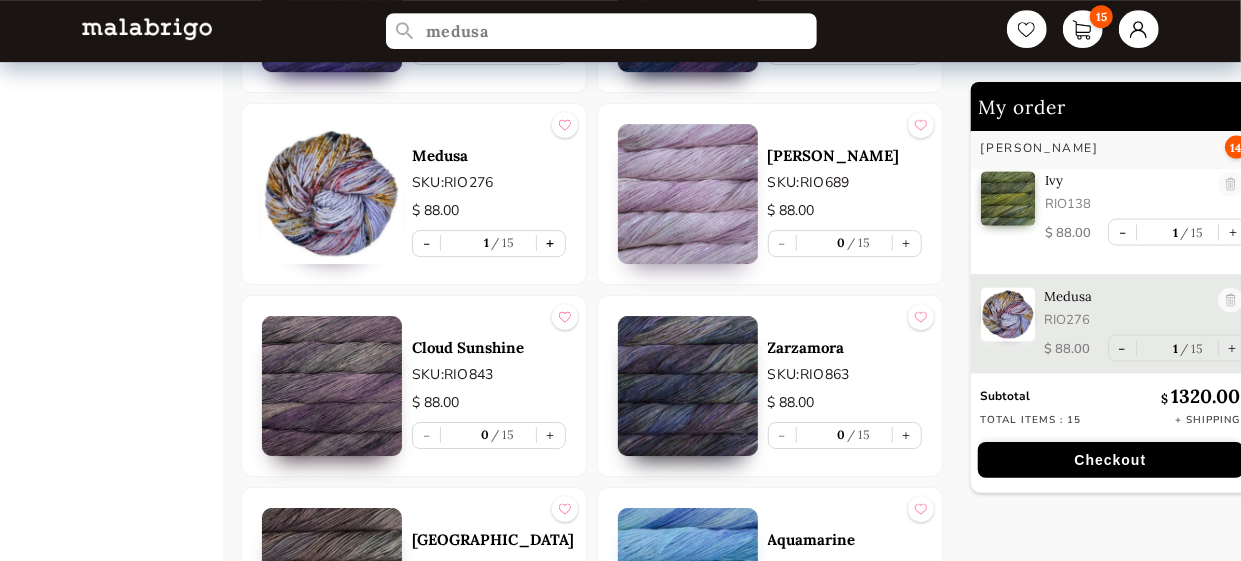 click on "+" at bounding box center [551, 243] 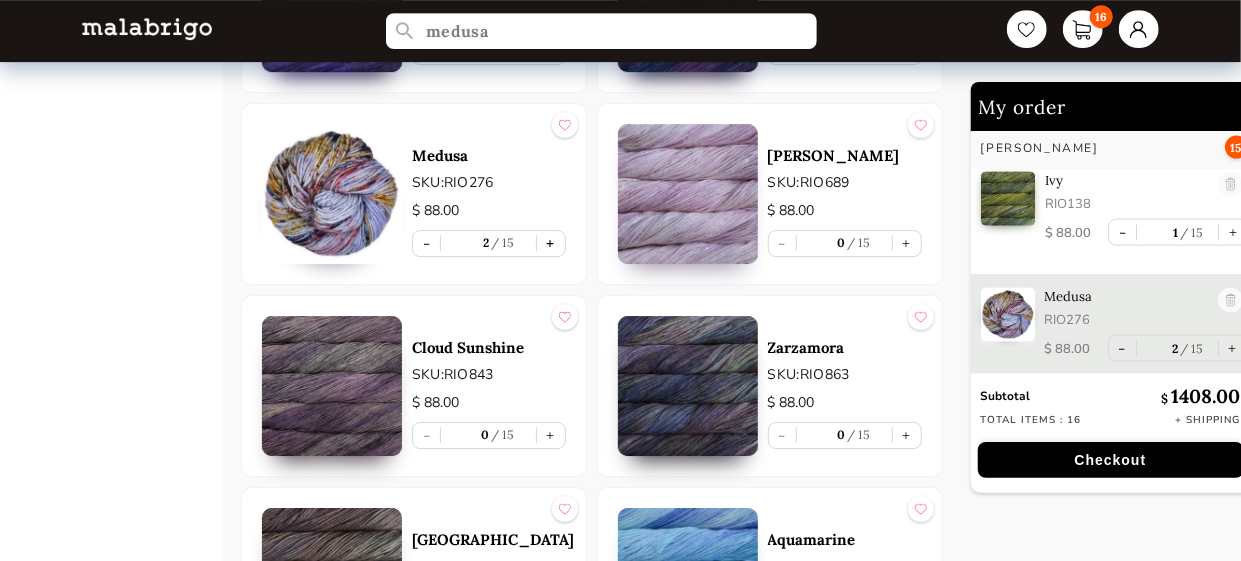 scroll, scrollTop: 1418, scrollLeft: 0, axis: vertical 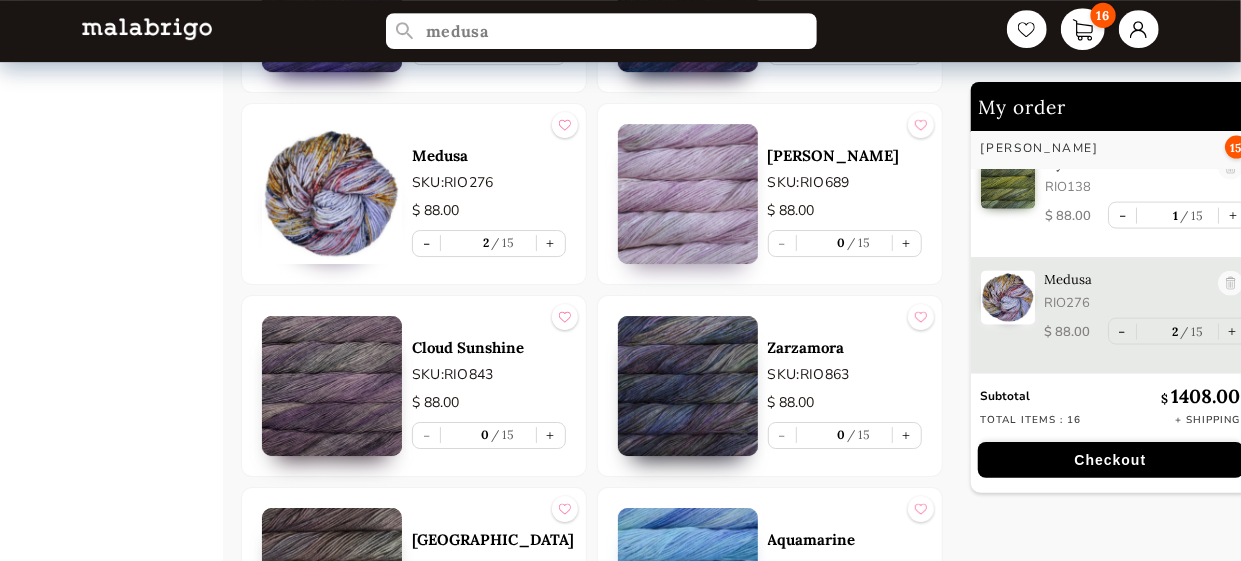 click on "16" at bounding box center [1083, 29] 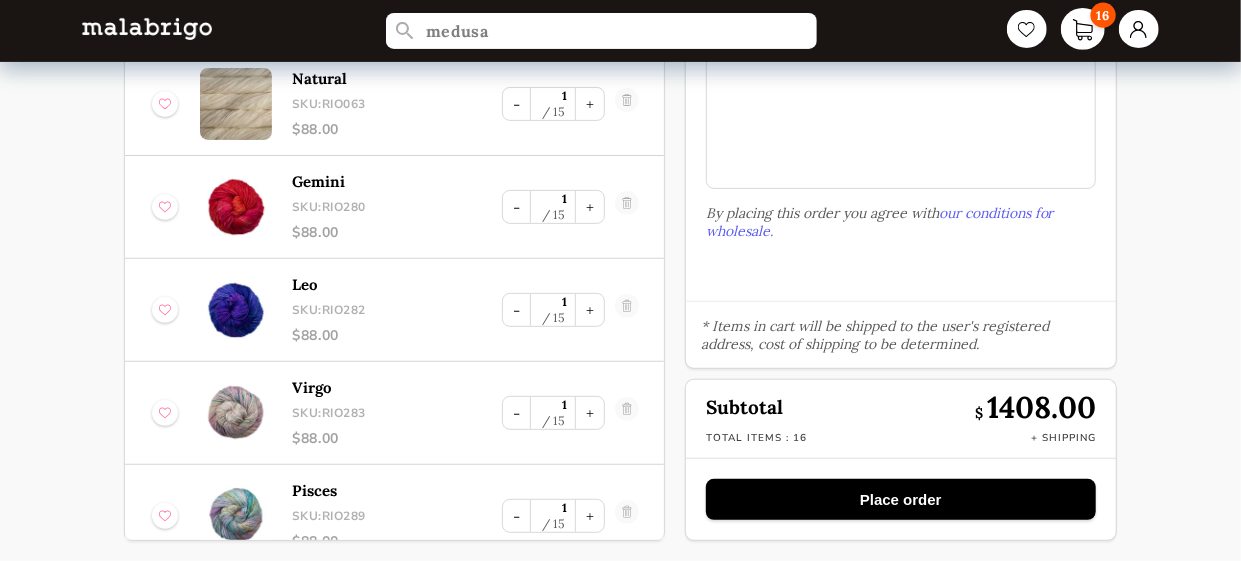 scroll, scrollTop: 258, scrollLeft: 0, axis: vertical 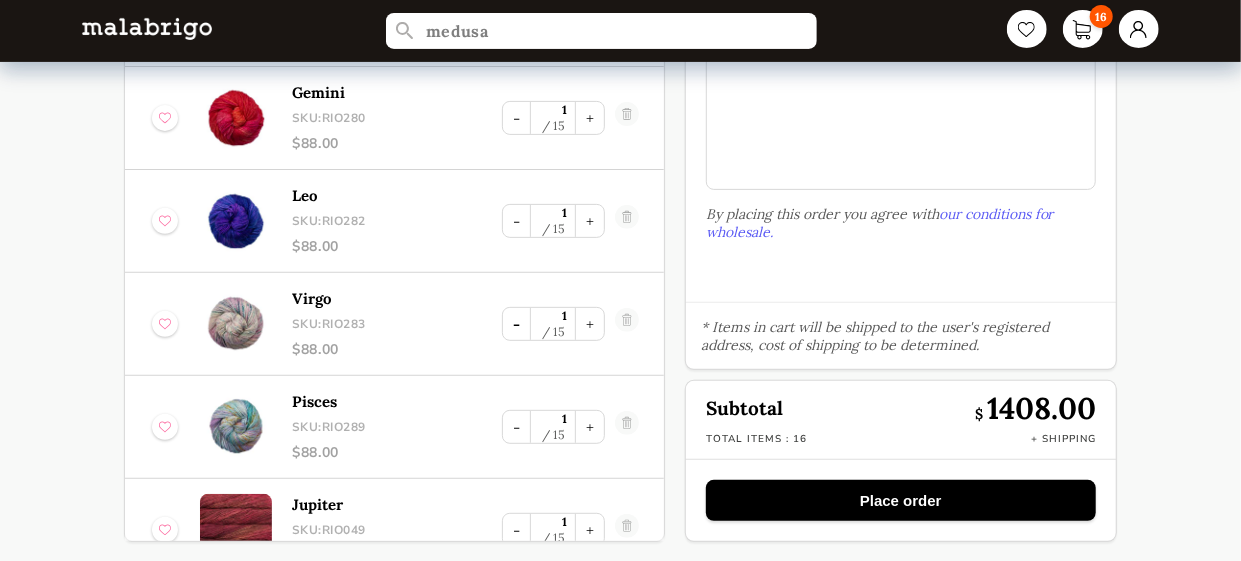 click on "-" at bounding box center [516, 324] 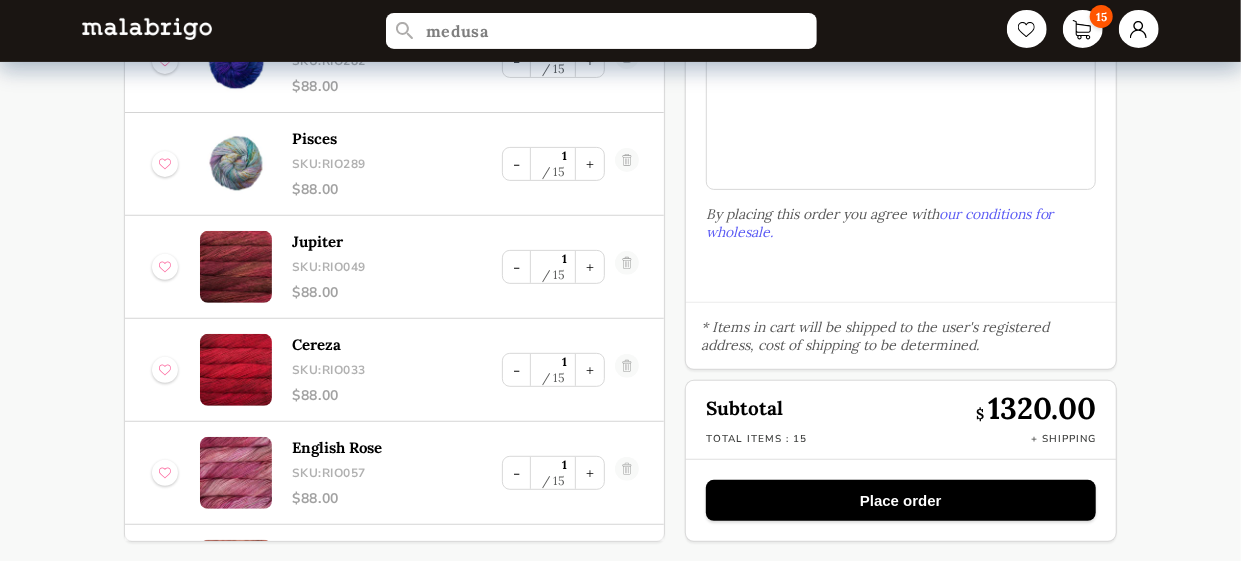scroll, scrollTop: 250, scrollLeft: 0, axis: vertical 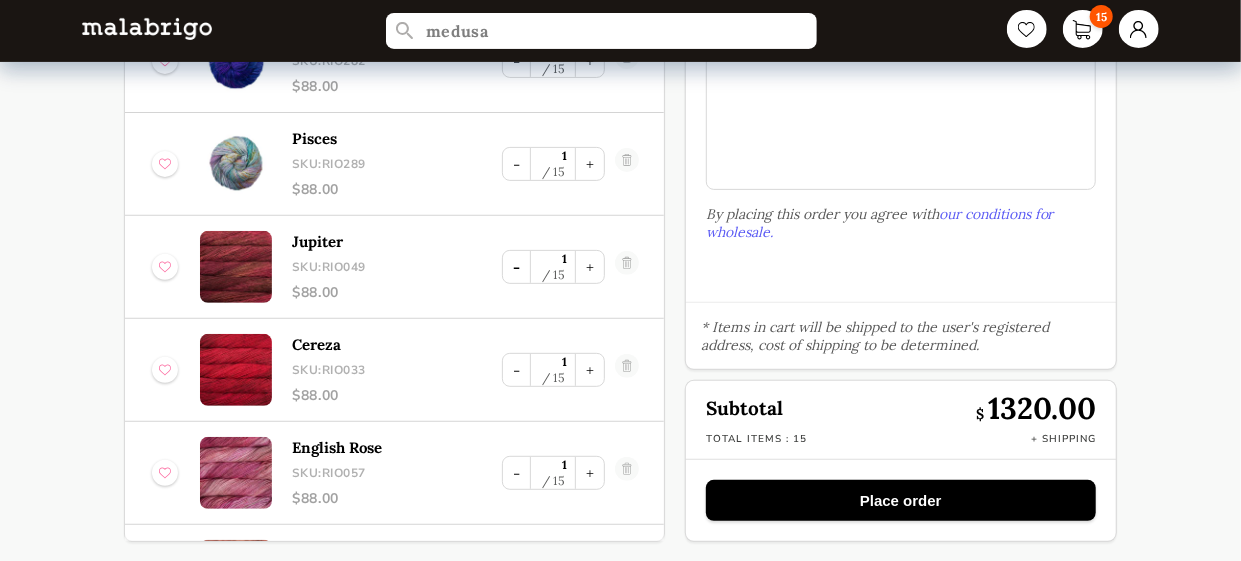 click on "-" at bounding box center [516, 267] 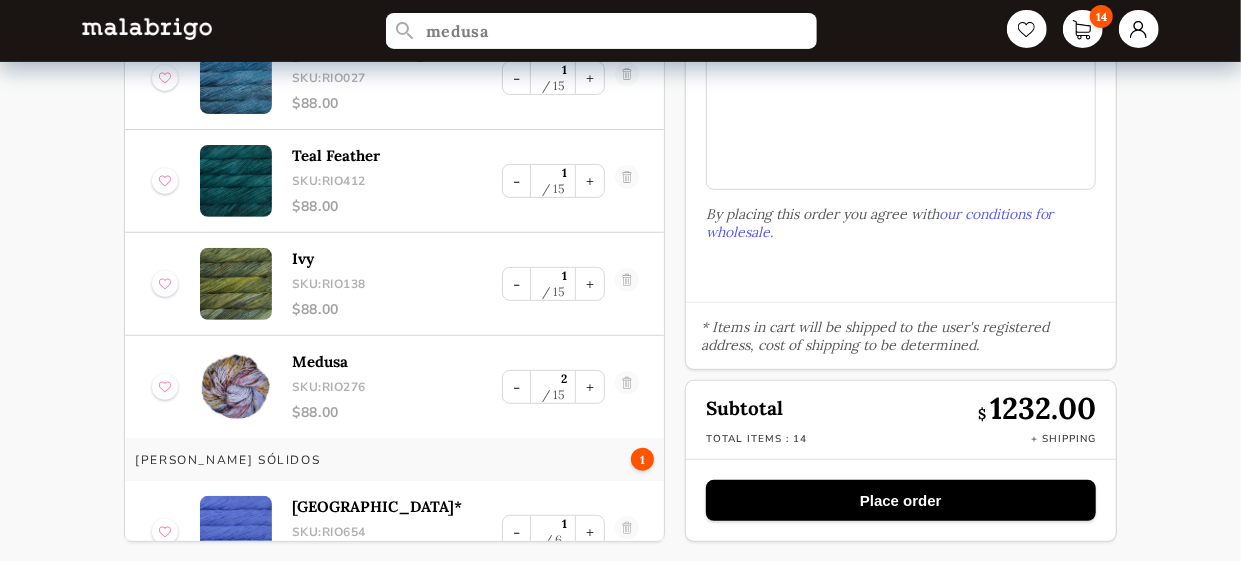 scroll, scrollTop: 785, scrollLeft: 0, axis: vertical 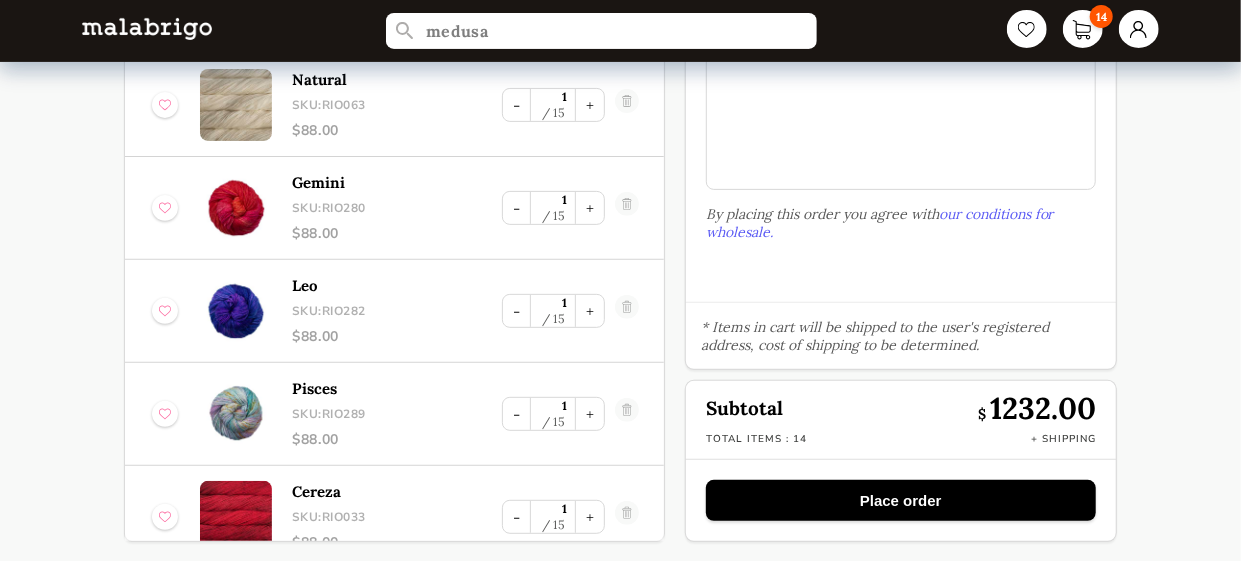 select on "INDEX" 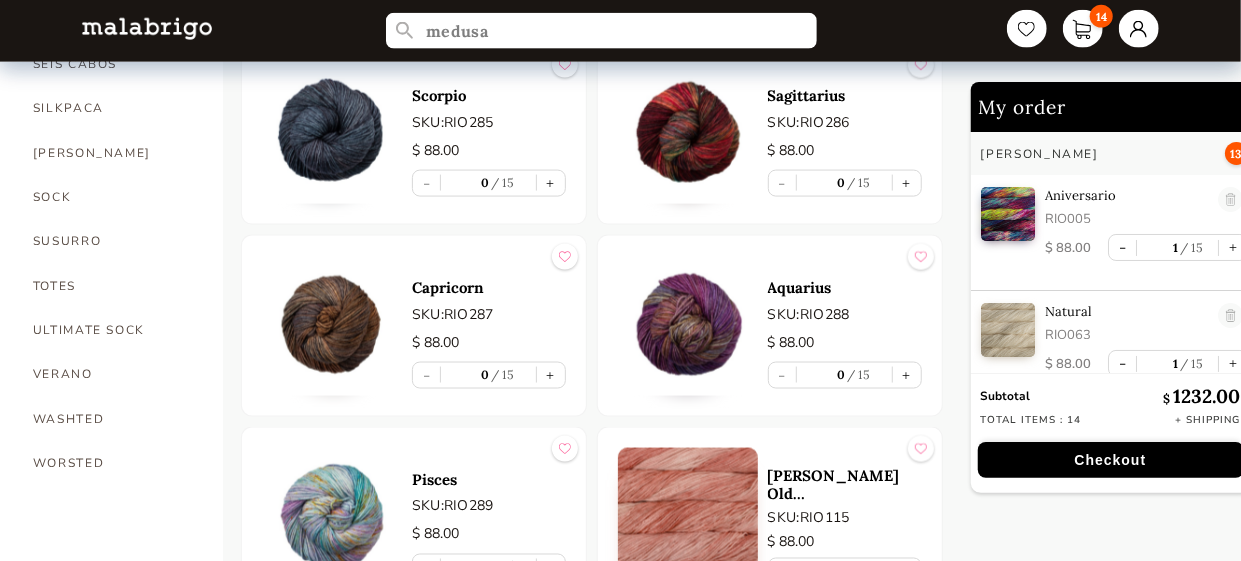 scroll, scrollTop: 1324, scrollLeft: 0, axis: vertical 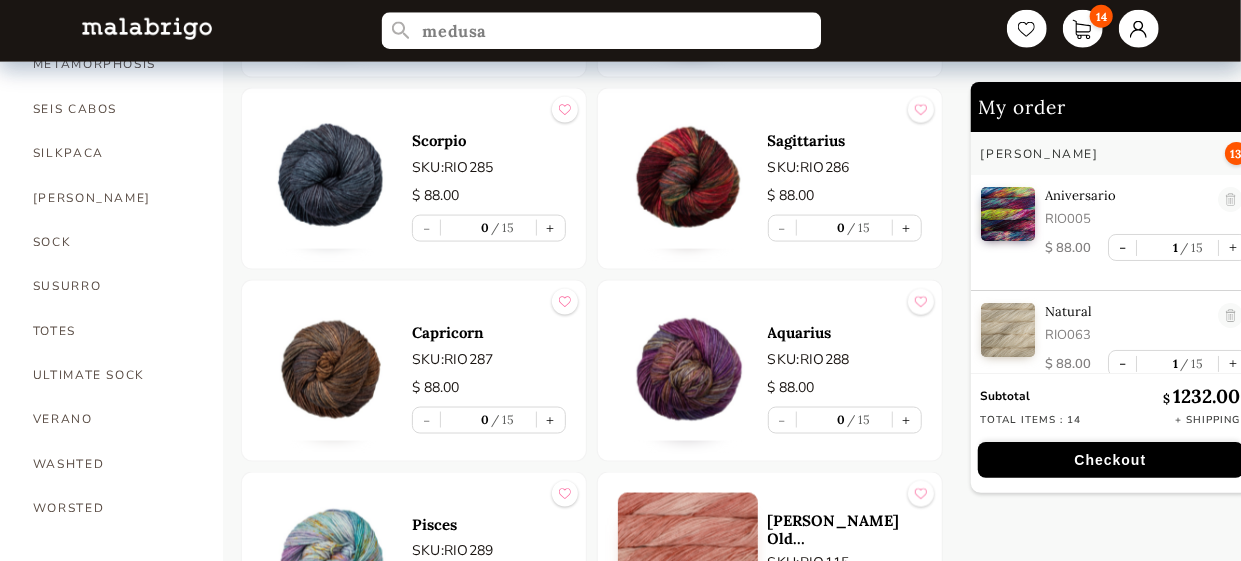 click on "medusa" at bounding box center [601, 31] 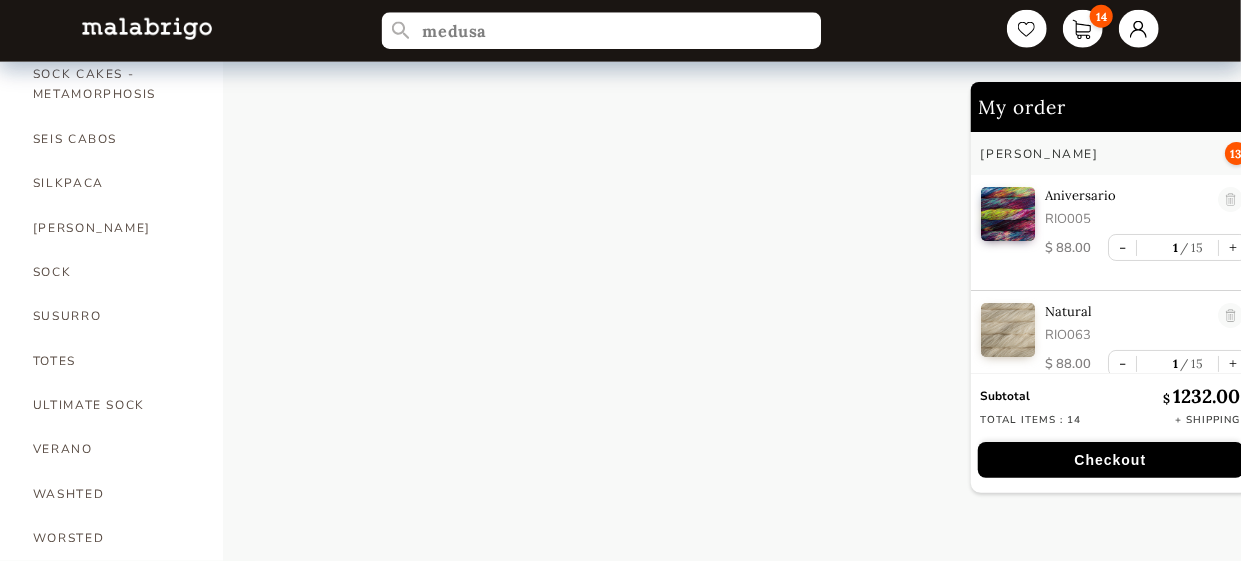 scroll, scrollTop: 1293, scrollLeft: 0, axis: vertical 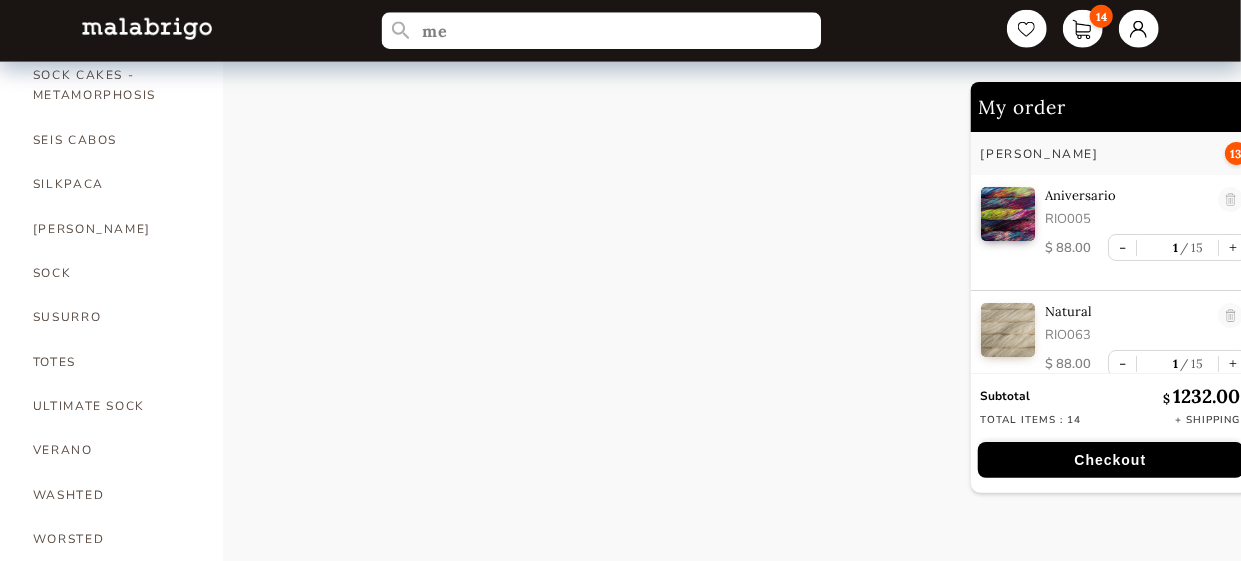 type on "m" 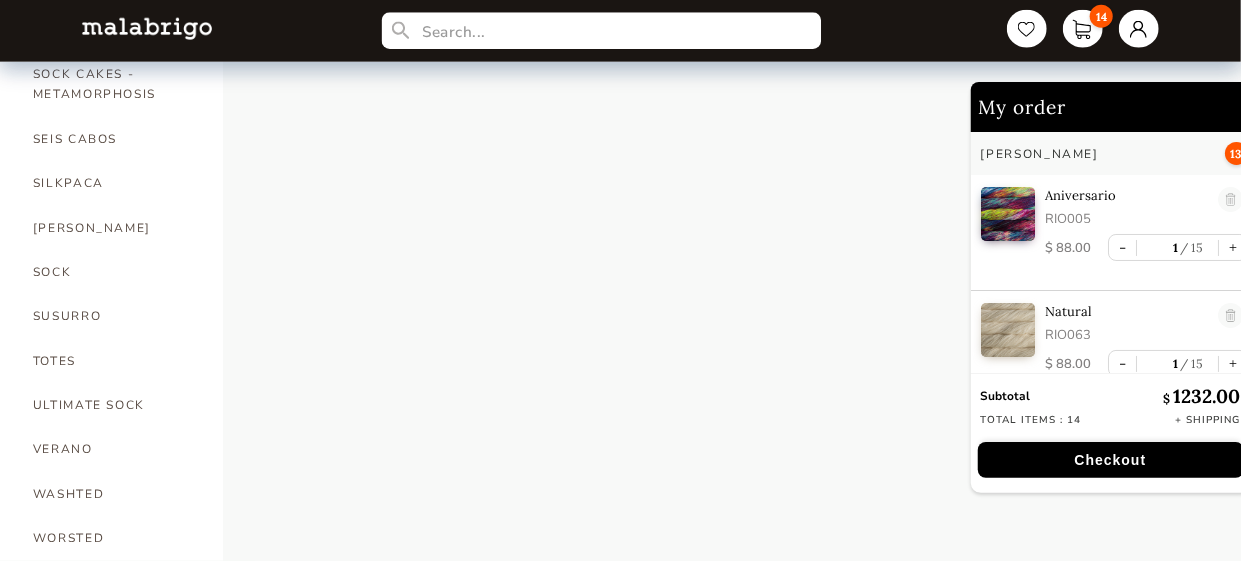 scroll, scrollTop: 1293, scrollLeft: 0, axis: vertical 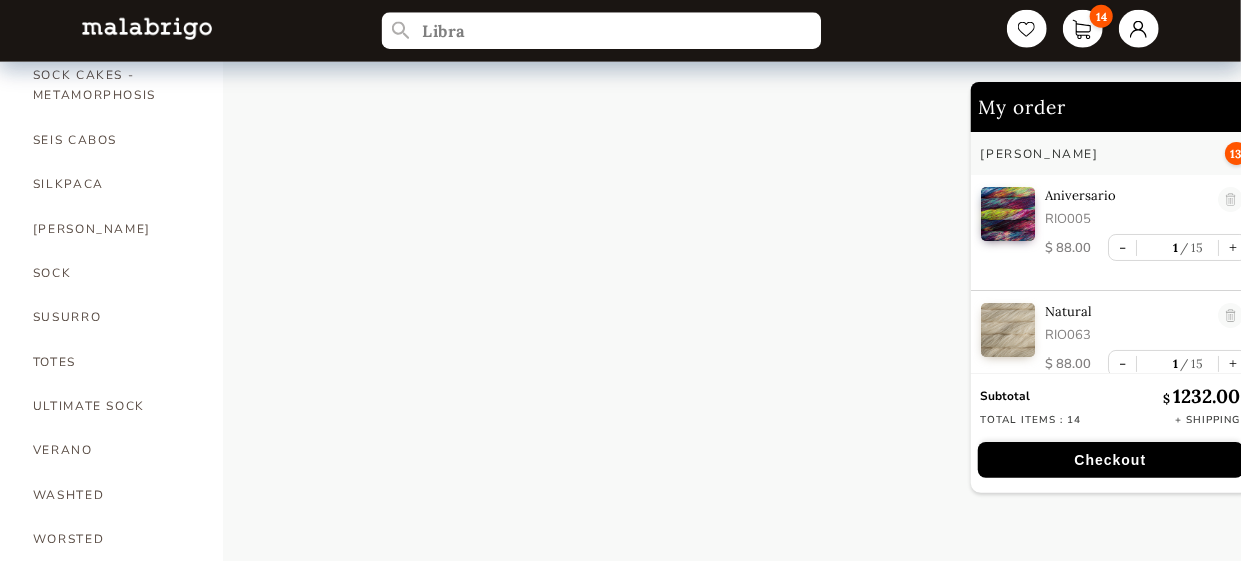 type on "Libra" 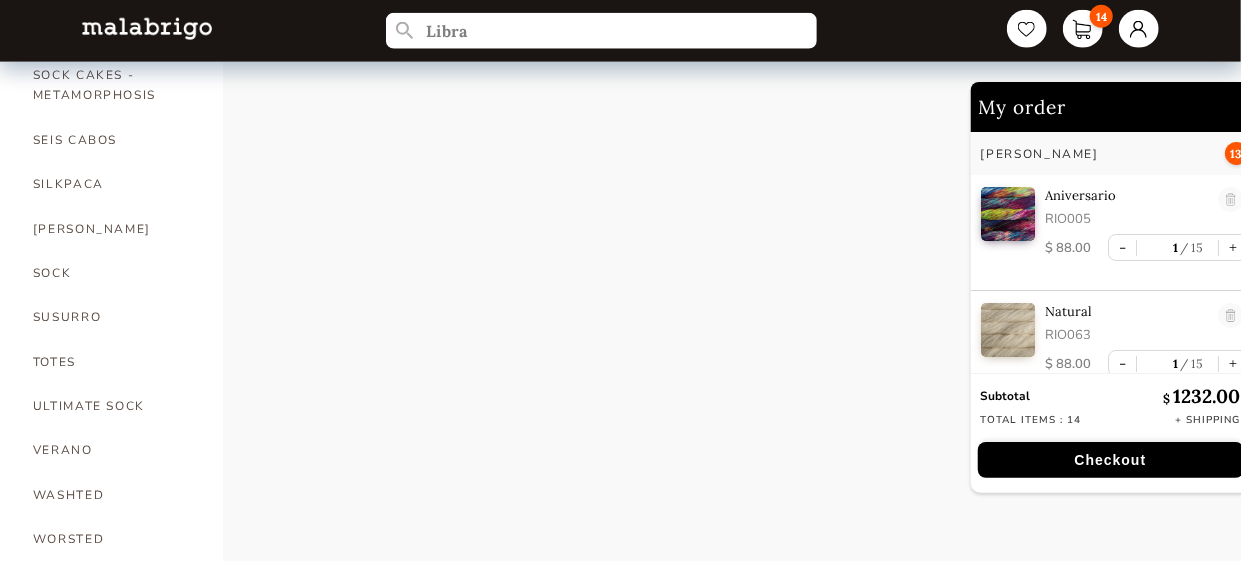 click on "HOME CATEGORIES VIENTOS - PREORDER US MINI - PREORDER CARACOL "ON BLACK" - PREORDER HOLIDAY KIT 2025 - PREORDER LACE - NEW COLORS [PERSON_NAME] - NEW COLORS [PERSON_NAME] BOOKS CLOUD [PERSON_NAME] CARACOL CHUNKY DOS TIERRAS FINITO LACE MOHAIR MECHA [PERSON_NAME] NOVENTA NUBE ON SALE RASTA [PERSON_NAME] SÓLIDOS SOCK CAKES - METAMORPHOSIS SEIS CABOS SILKPACA SILKY MERINO SOCK SUSURRO TOTES ULTIMATE SOCK VERANO WASHTED WORSTED Search Results for  Libra [PERSON_NAME] 10 skeins/bag - 100g (3.53oz) - Worsted - Plied - 210yd (192m) - 100% [PERSON_NAME] - Machine washable, gente cycle, cold water, do not tumble. Read more Libra SKU:  RIO284 $   88.00 - 0 15 + Powered by My order [PERSON_NAME] 13 Aniversario RIO005 $   88.00 - 1 15 + Natural RIO063 $   88.00 - 1 15 + Gemini RIO280 $   88.00 - 1 15 + [PERSON_NAME] RIO282 $   88.00 - 1 15 + Pisces RIO289 $   88.00 - 1 15 + Cereza RIO033 $   88.00 - 1 15 + English Rose RIO057 $   88.00 - 1 15 + Glazed Carrot RIO016 $   88.00 - 1 15 + [PERSON_NAME] RIO027 $   88.00 - 1 15 + Teal Feather RIO412 $   88.00 - 1 15 + Ivy RIO138 $   - 1" at bounding box center [620, -335] 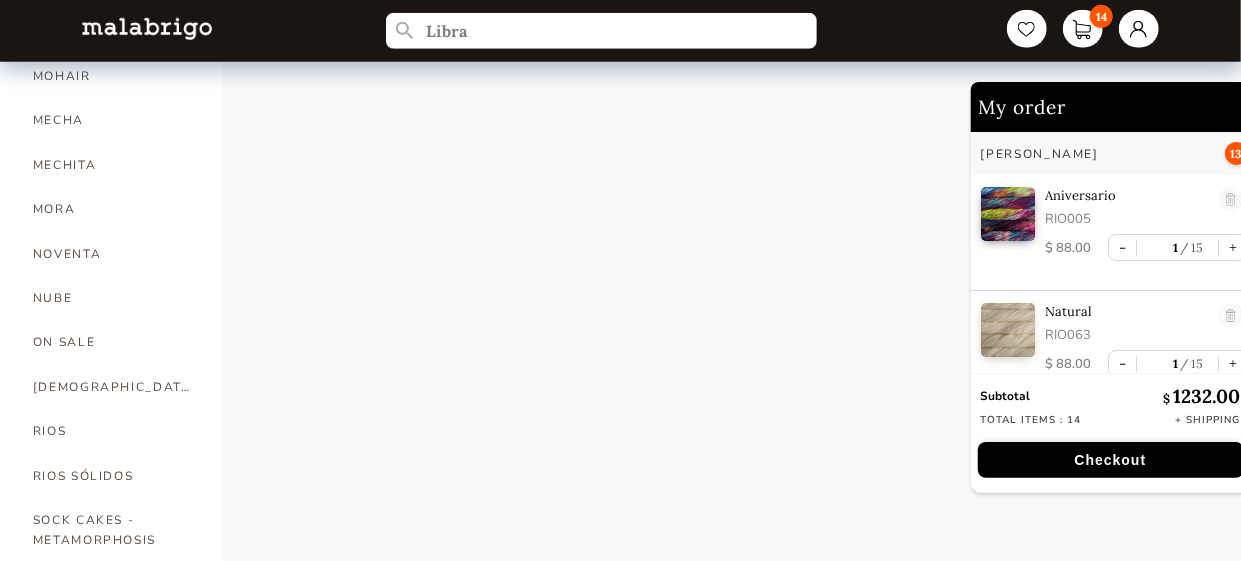 scroll, scrollTop: 847, scrollLeft: 0, axis: vertical 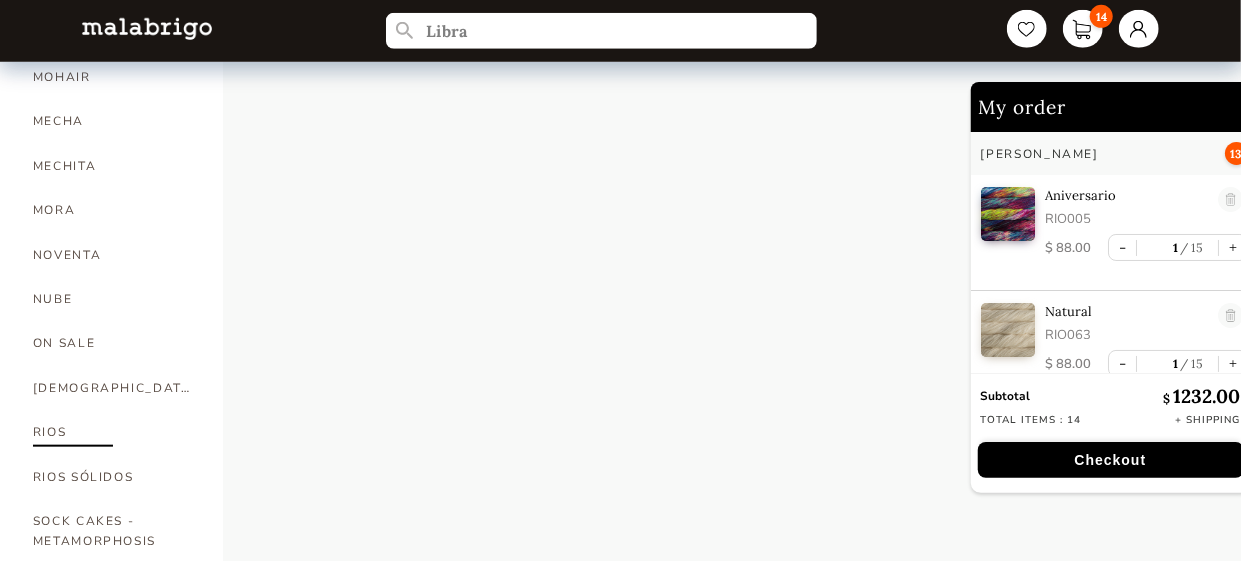 click on "RIOS" at bounding box center (113, 432) 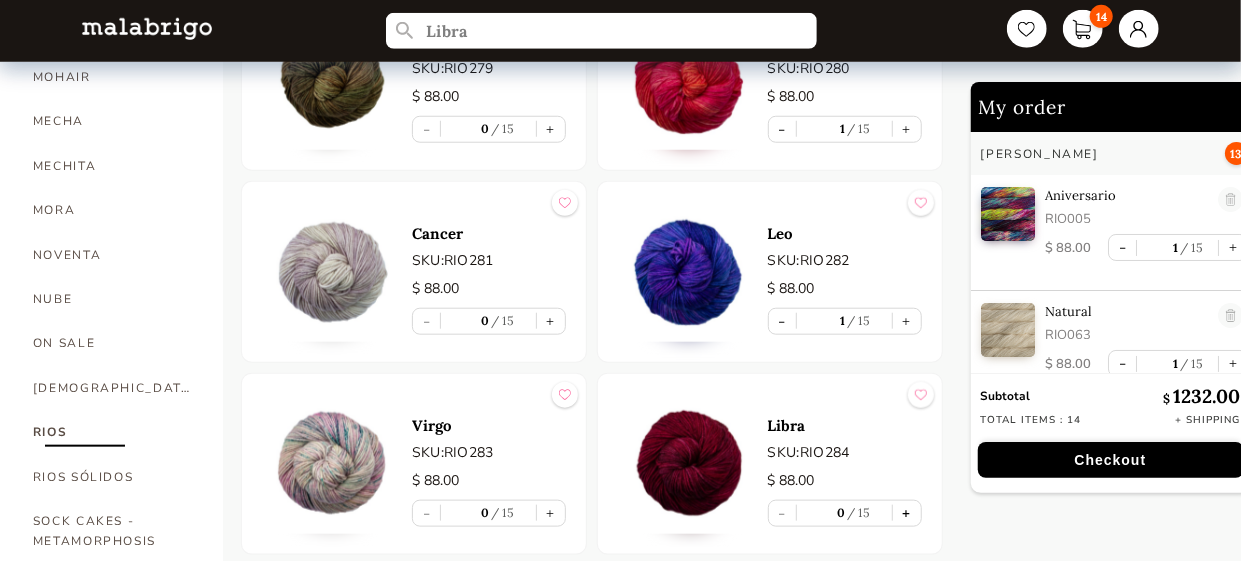 click on "+" at bounding box center (907, 513) 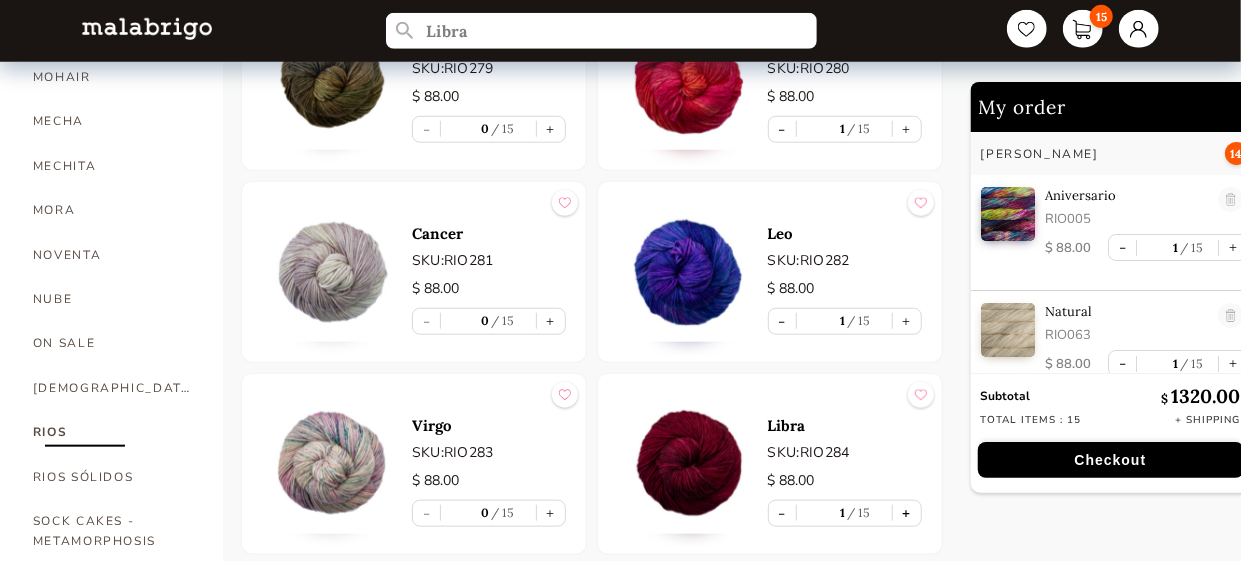 scroll, scrollTop: 94, scrollLeft: 0, axis: vertical 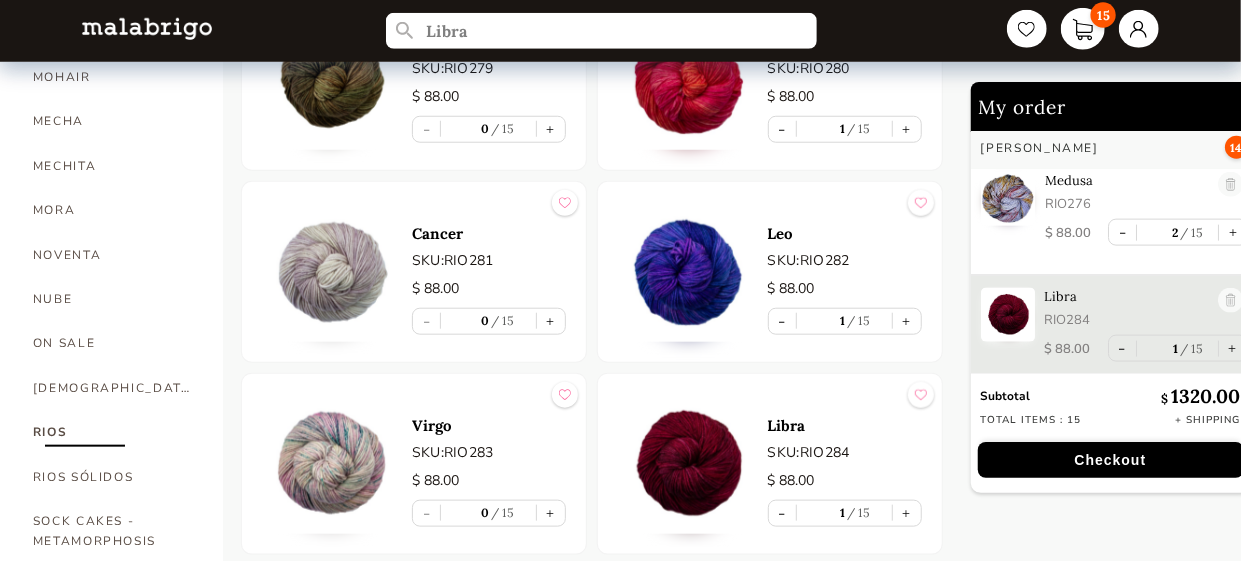 click on "15" at bounding box center (1083, 29) 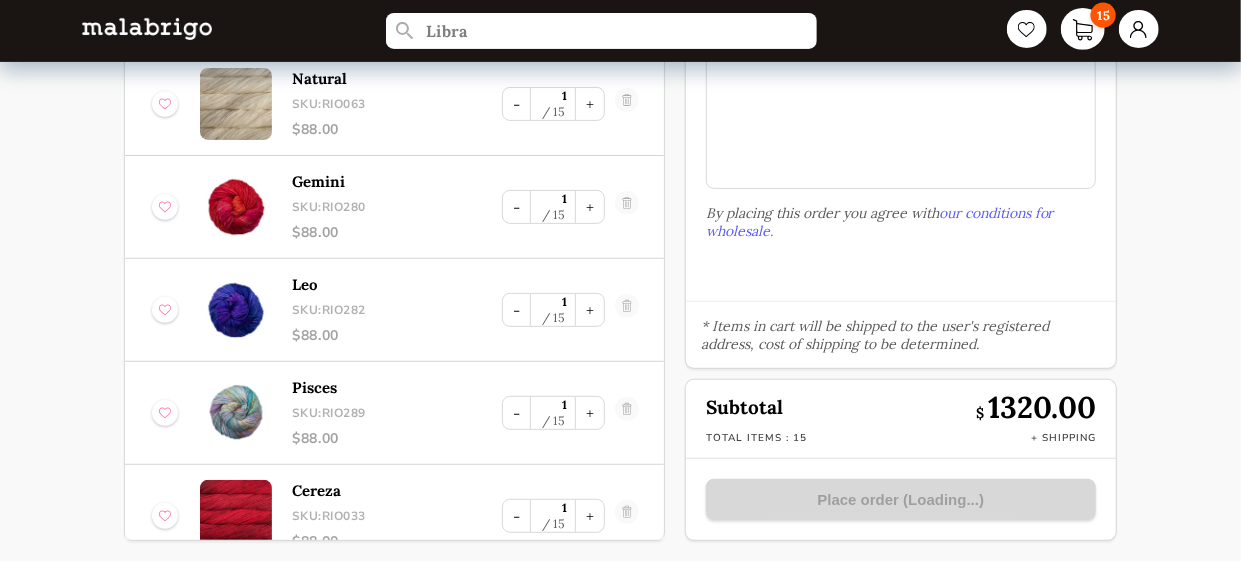 scroll, scrollTop: 258, scrollLeft: 0, axis: vertical 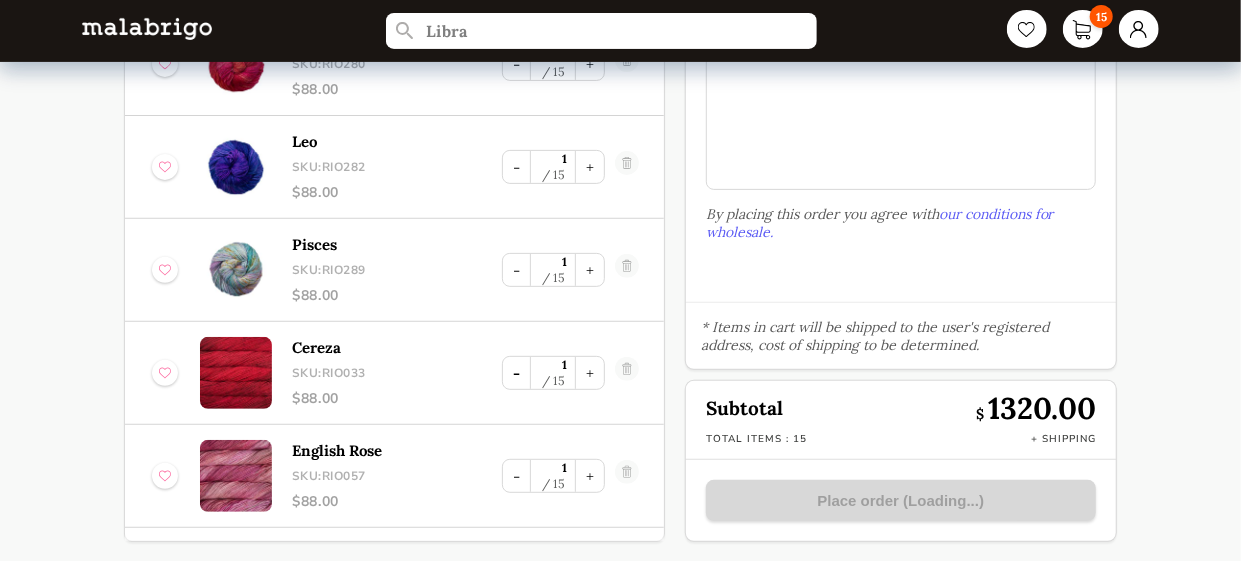 click on "-" at bounding box center [516, 373] 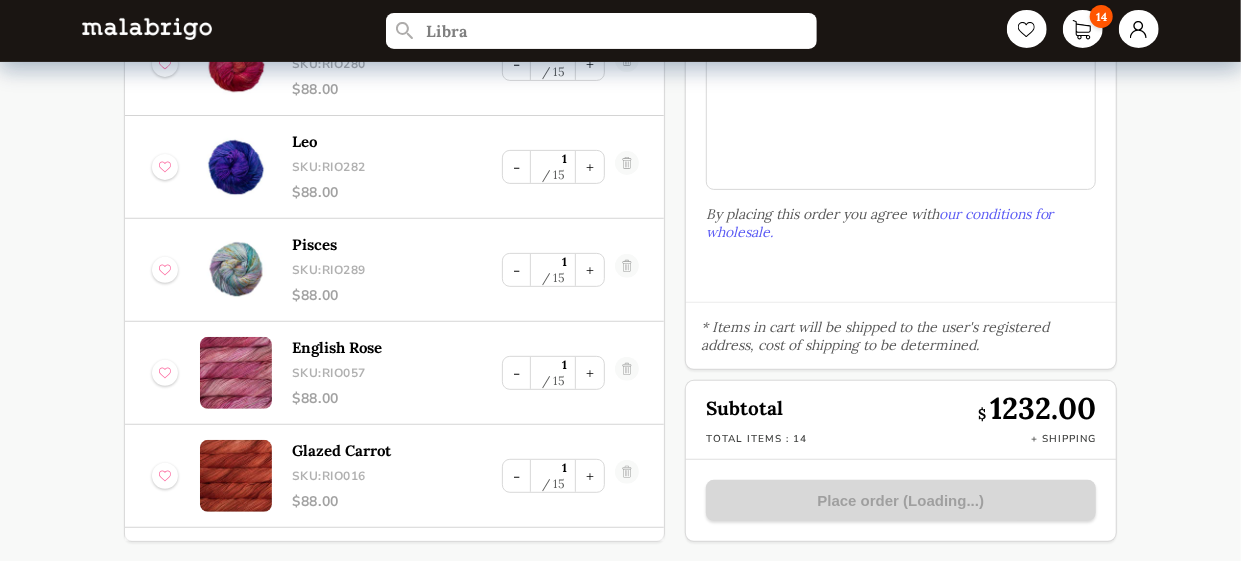 scroll, scrollTop: 0, scrollLeft: 0, axis: both 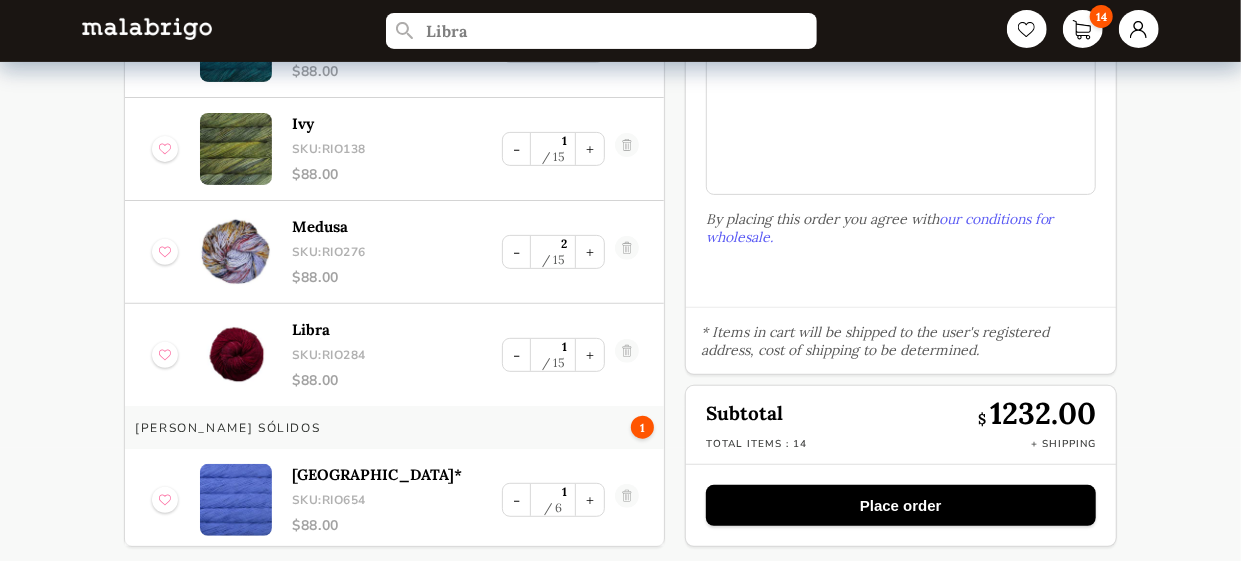 click on "Place order" at bounding box center (901, 505) 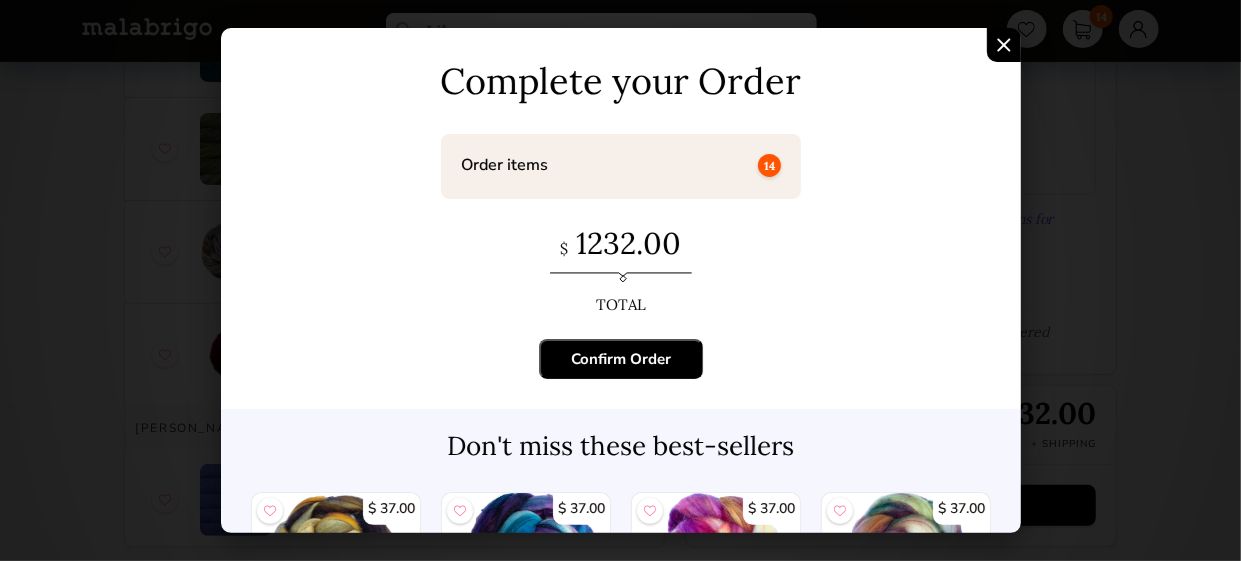 click on "Confirm Order" at bounding box center (621, 359) 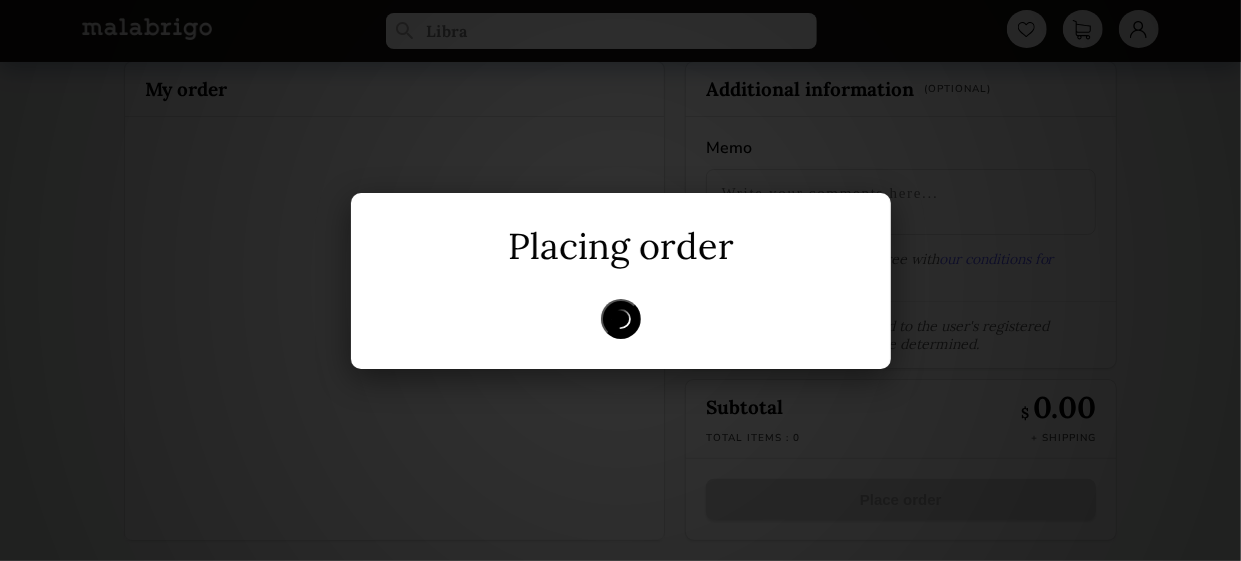 scroll, scrollTop: 45, scrollLeft: 0, axis: vertical 